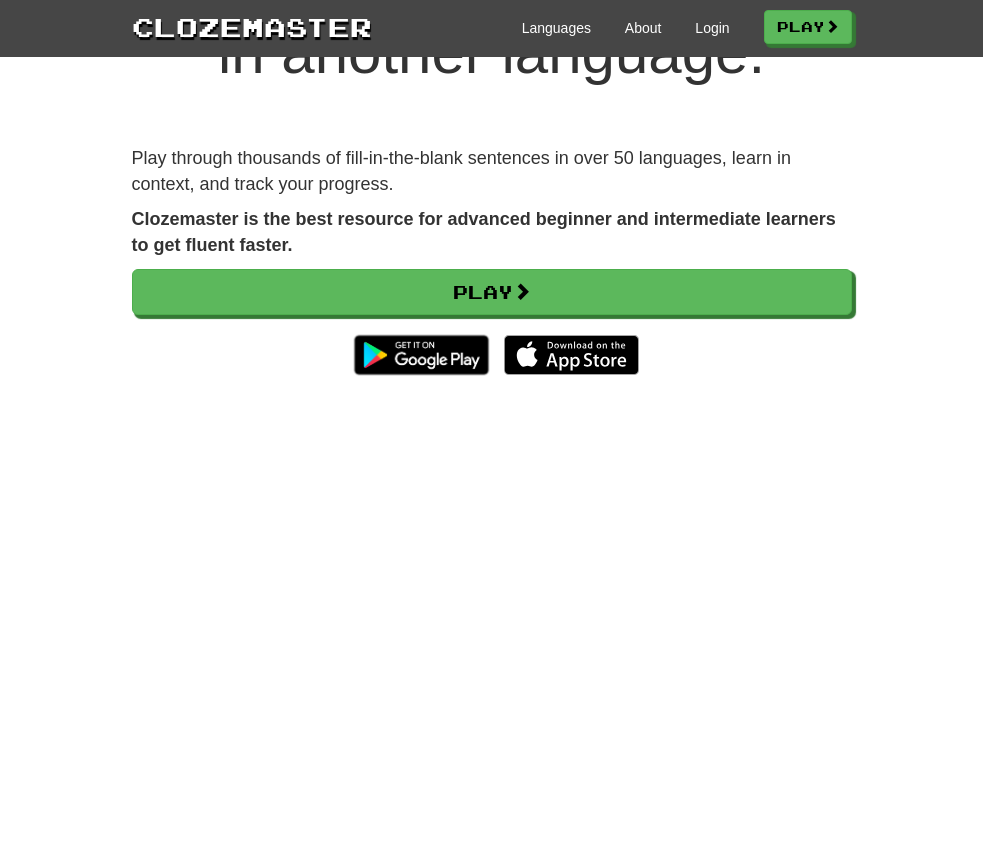 scroll, scrollTop: 161, scrollLeft: 0, axis: vertical 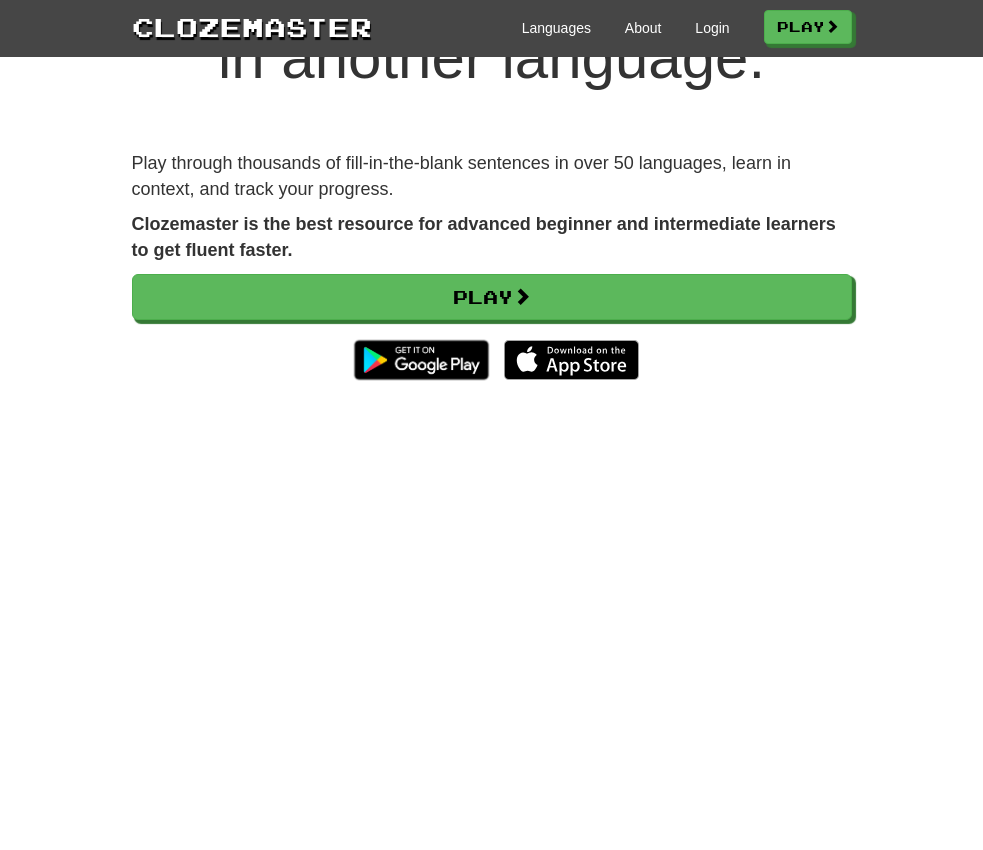click on "Play through thousands of fill-in-the-blank sentences in over 50 languages, learn in context, and track your progress.
Clozemaster is the best resource for advanced beginner and intermediate learners to get fluent faster.
Play" at bounding box center [492, 280] 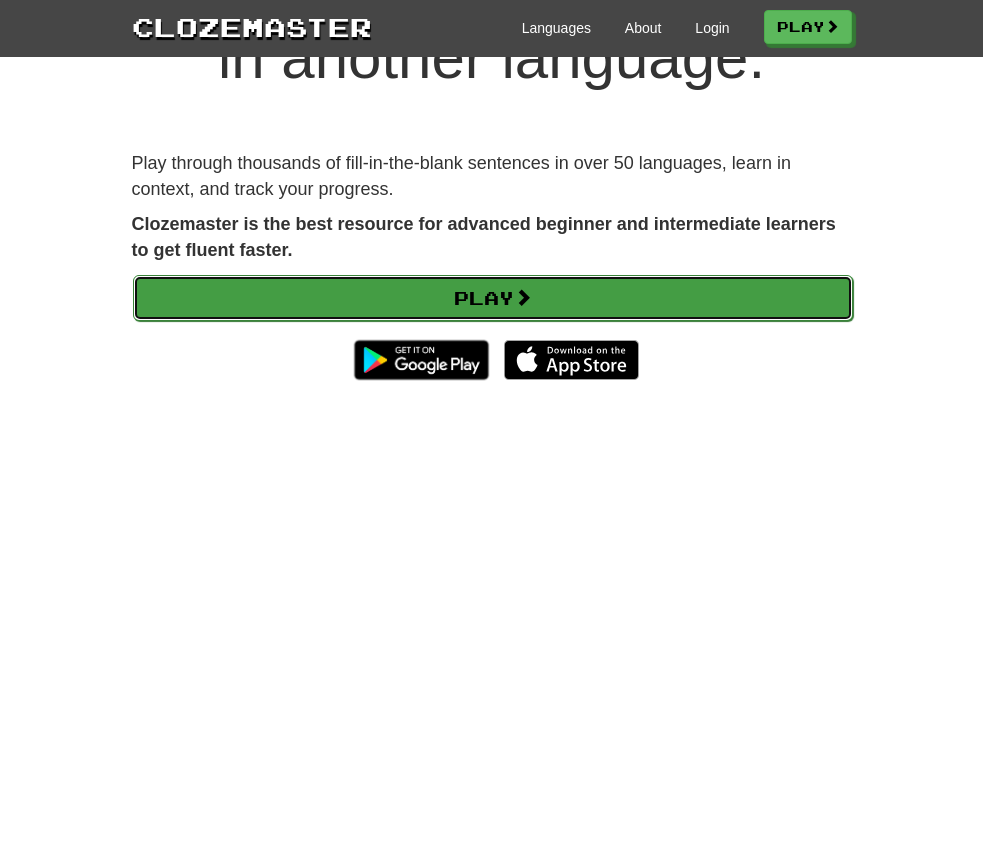 click on "Play" at bounding box center [493, 298] 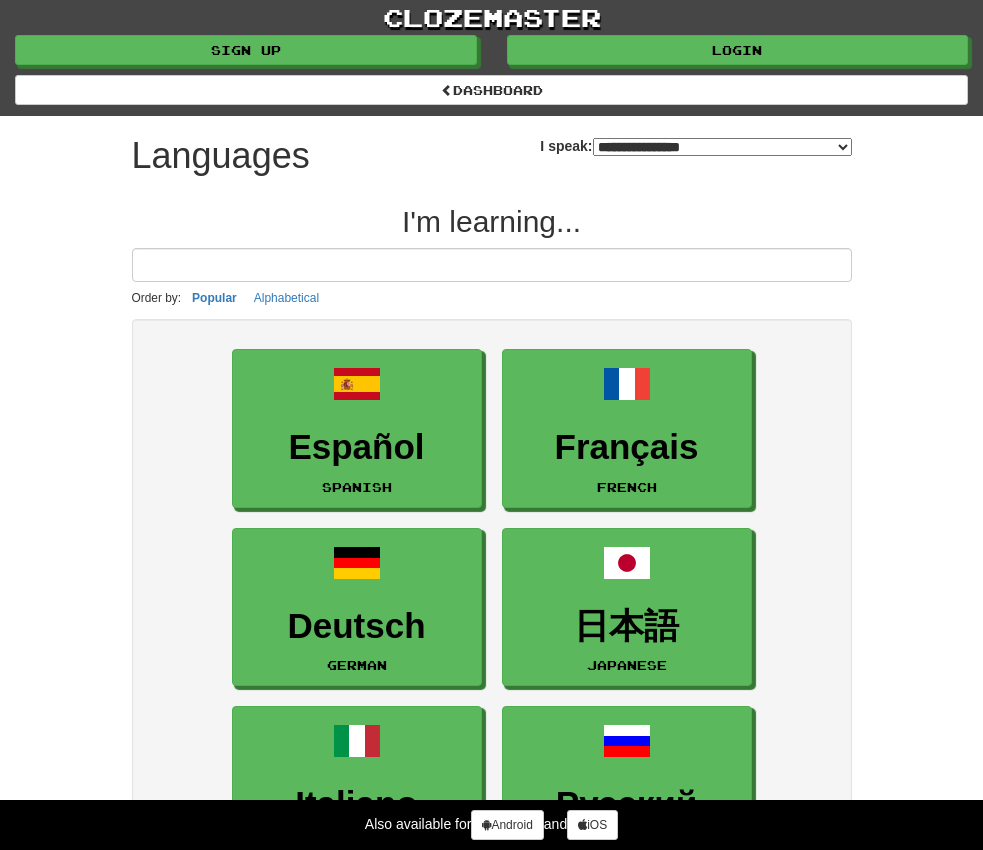 select on "*******" 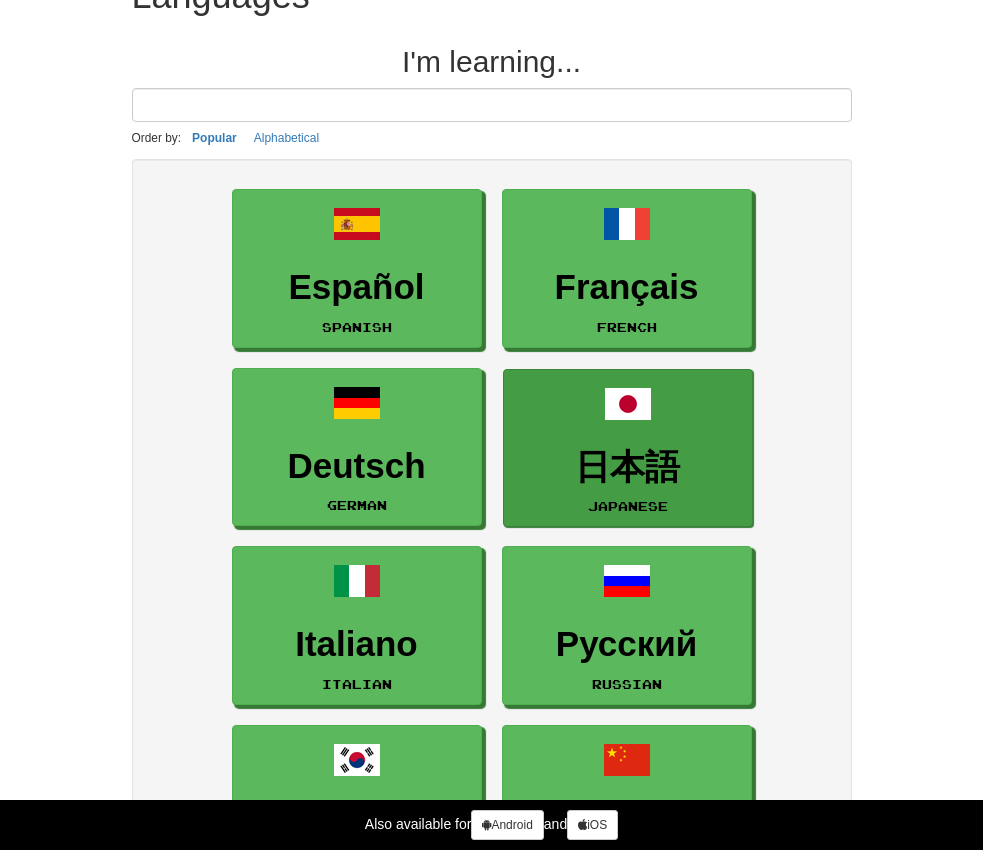 scroll, scrollTop: 159, scrollLeft: 0, axis: vertical 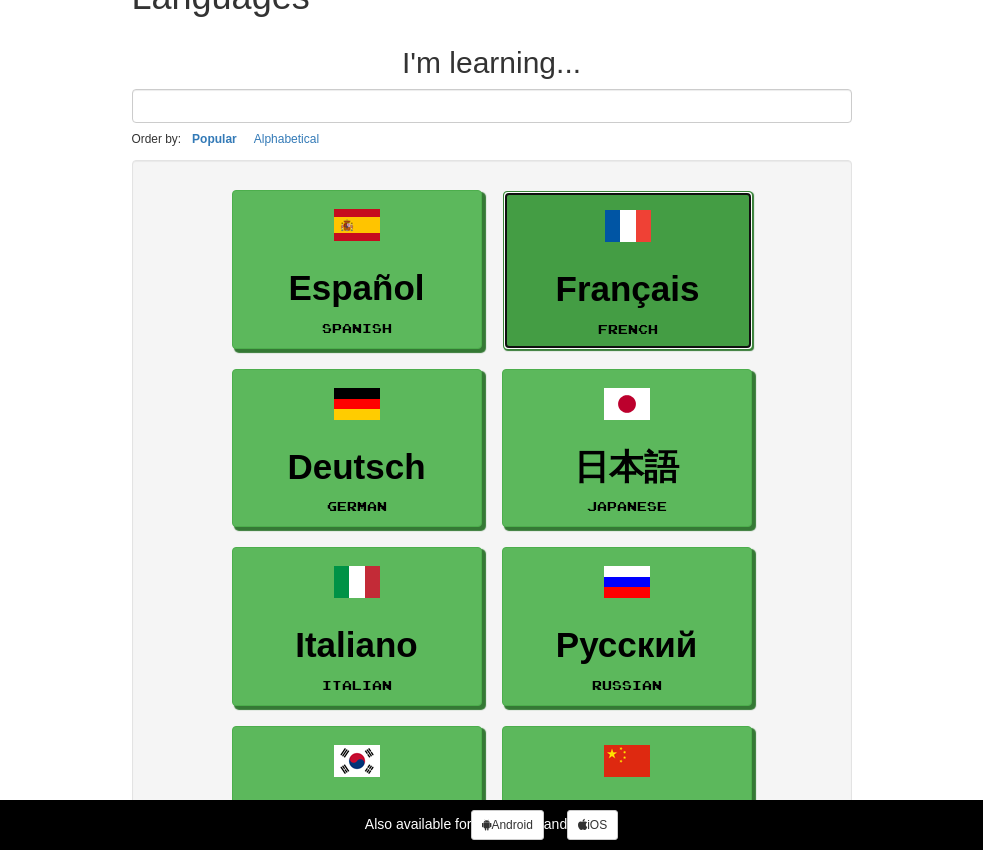 click on "Français French" at bounding box center [628, 270] 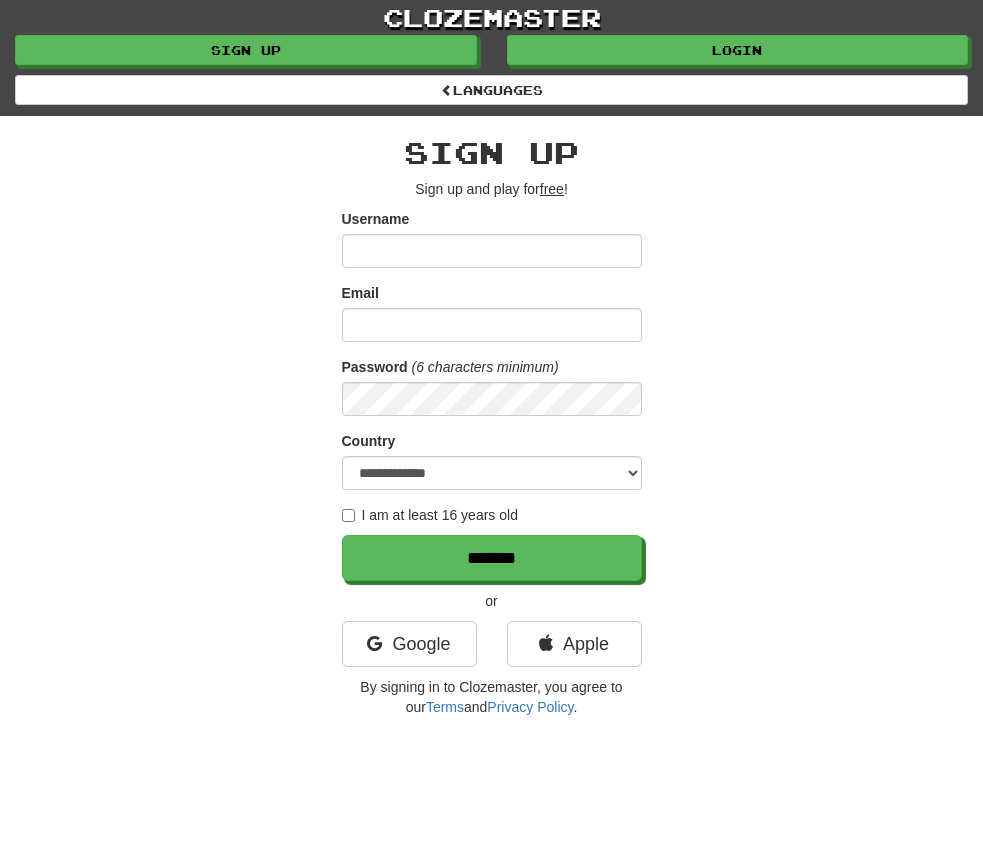 scroll, scrollTop: 0, scrollLeft: 0, axis: both 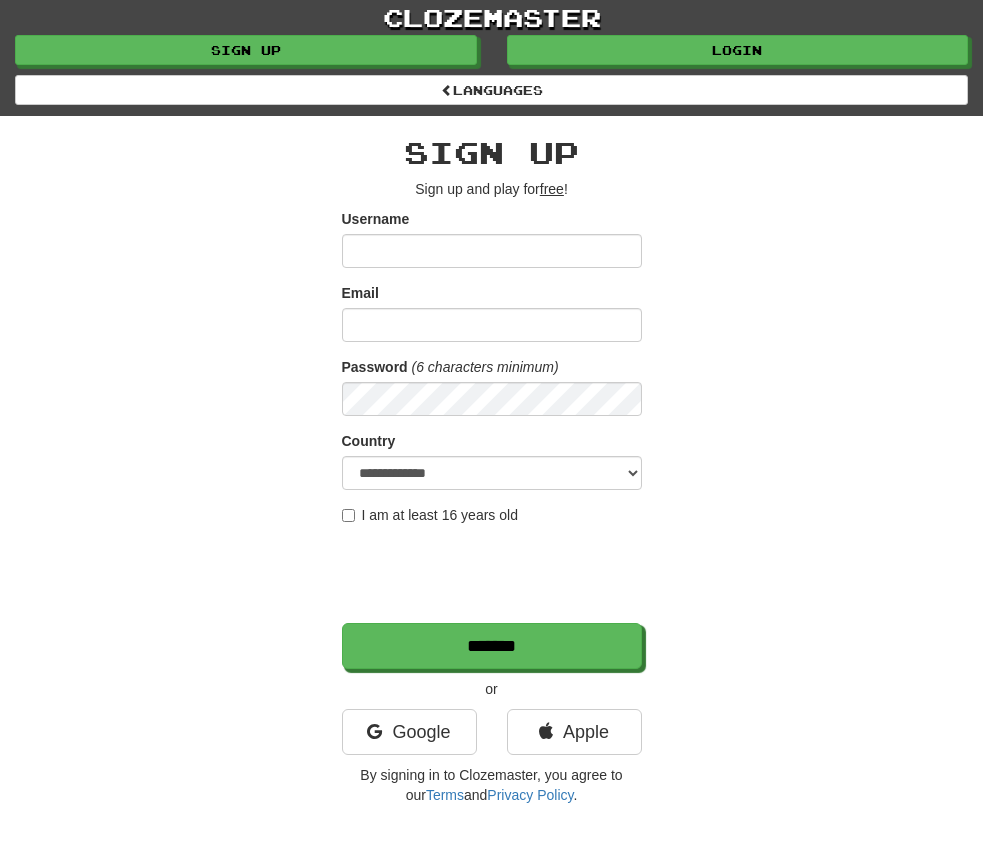 click on "Username" at bounding box center (492, 251) 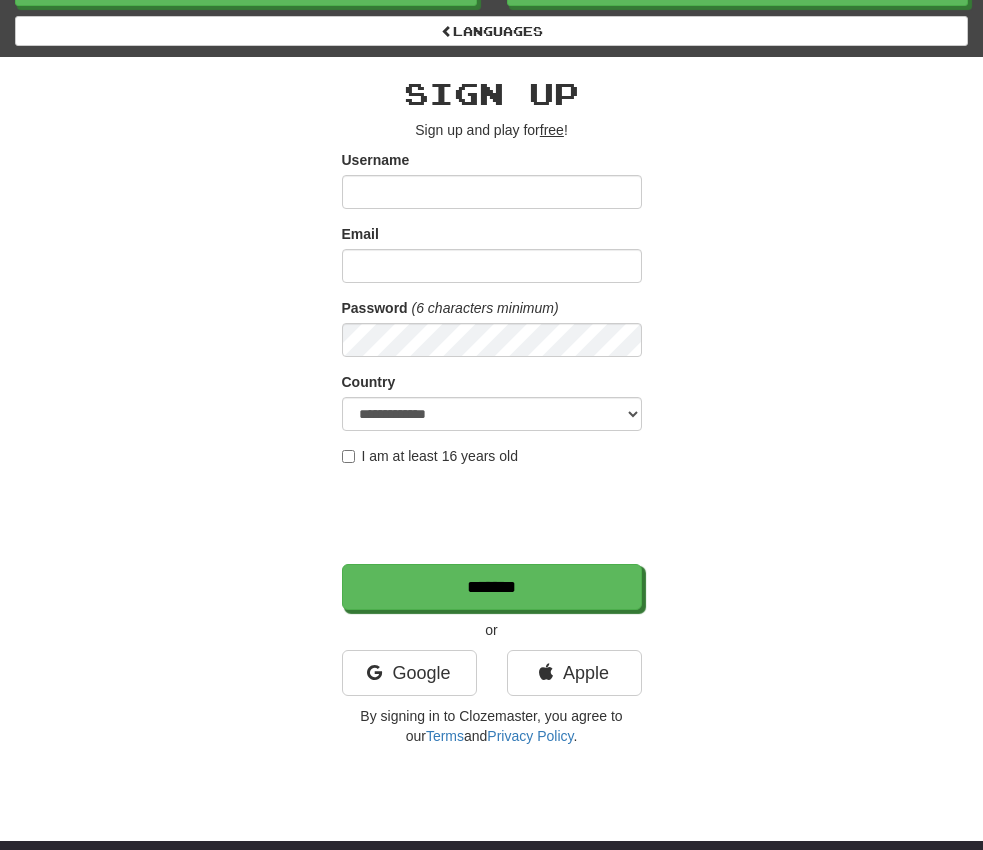 scroll, scrollTop: 69, scrollLeft: 0, axis: vertical 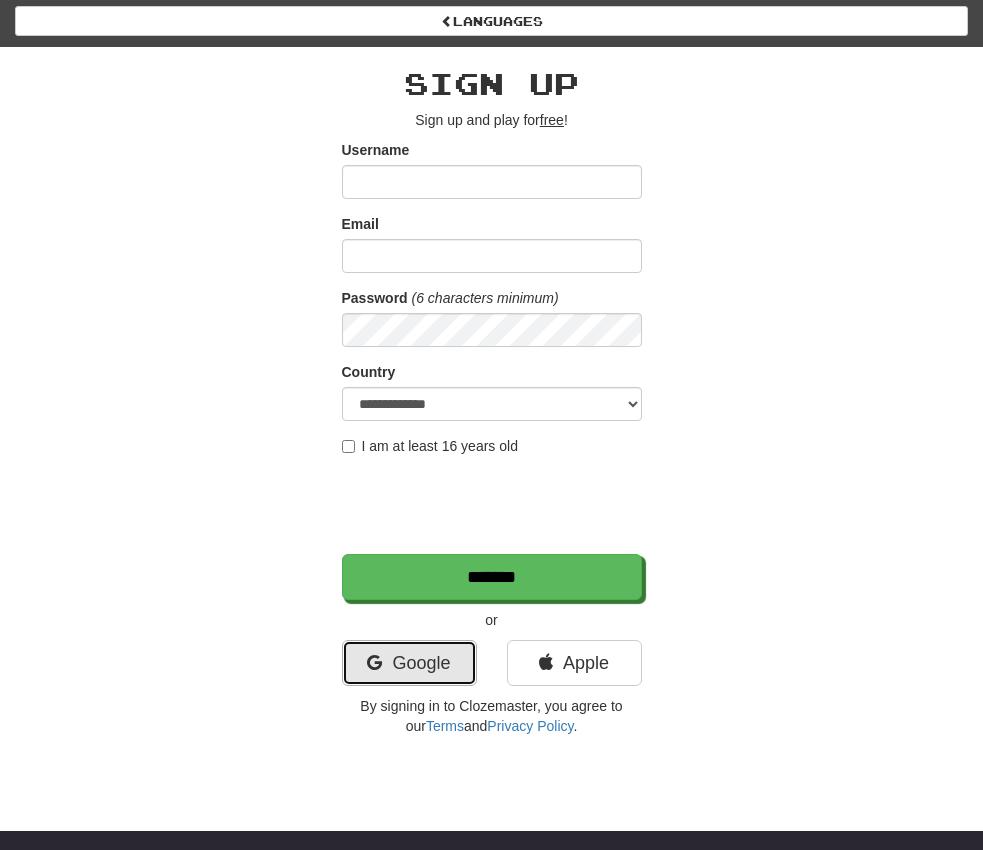 click on "Google" at bounding box center (409, 663) 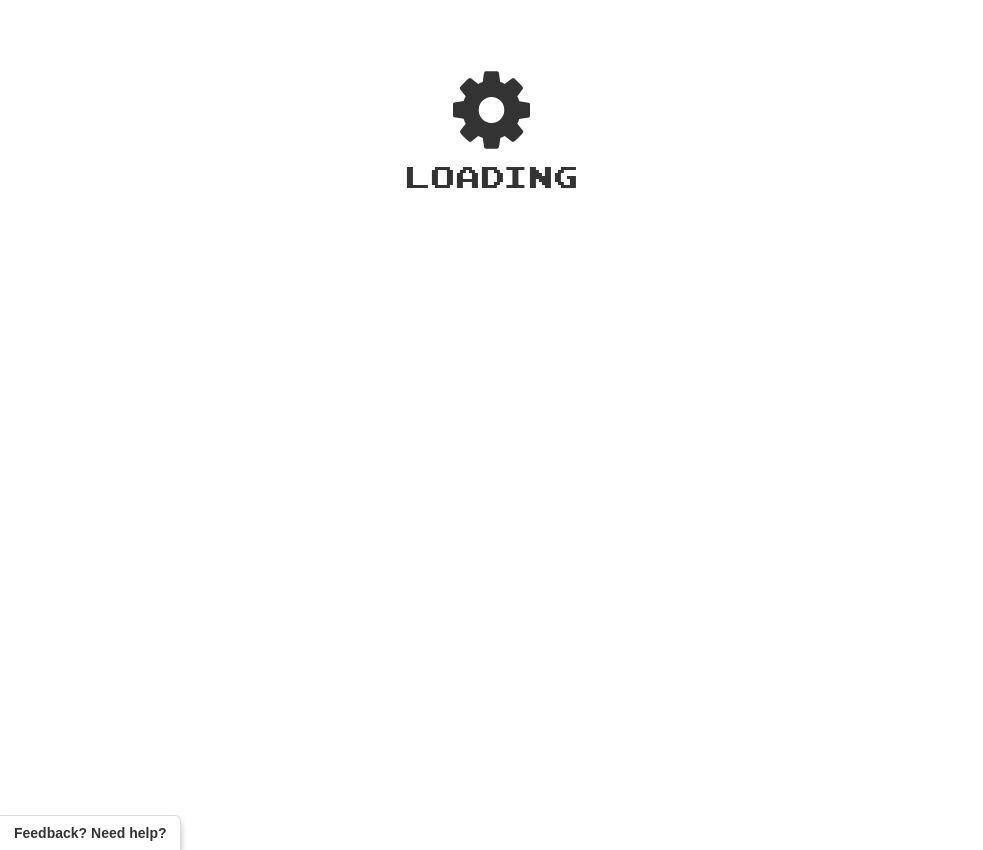 scroll, scrollTop: 0, scrollLeft: 0, axis: both 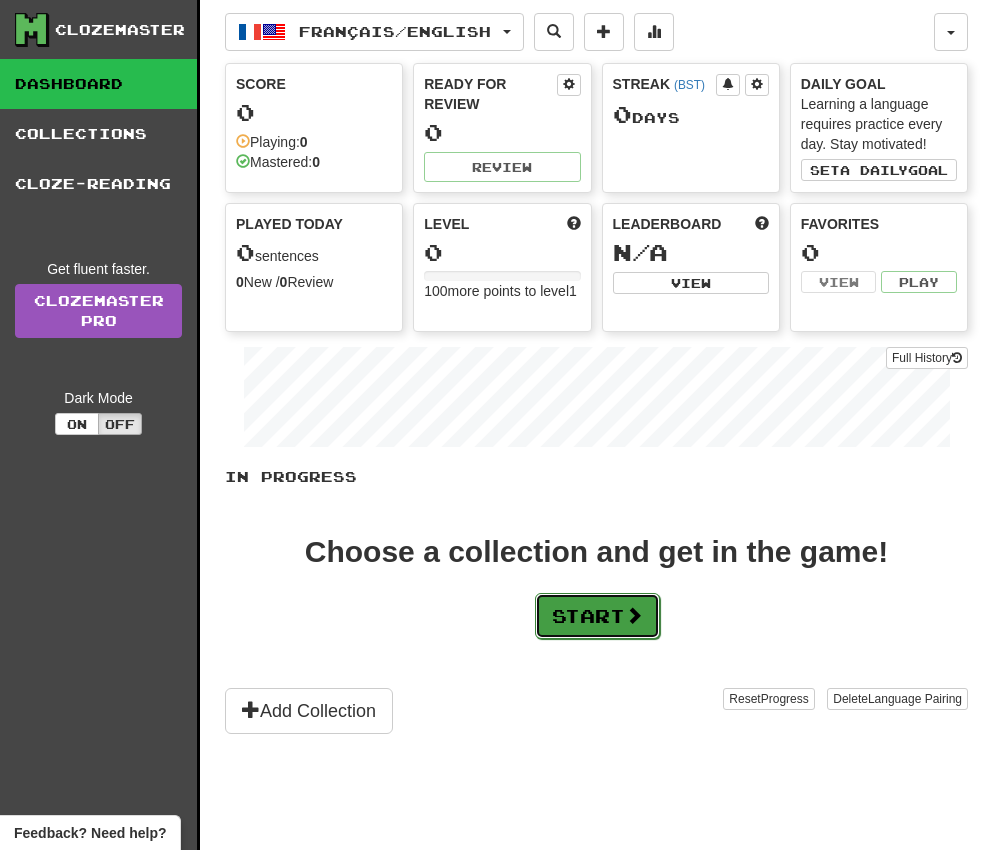 click on "Start" at bounding box center (597, 616) 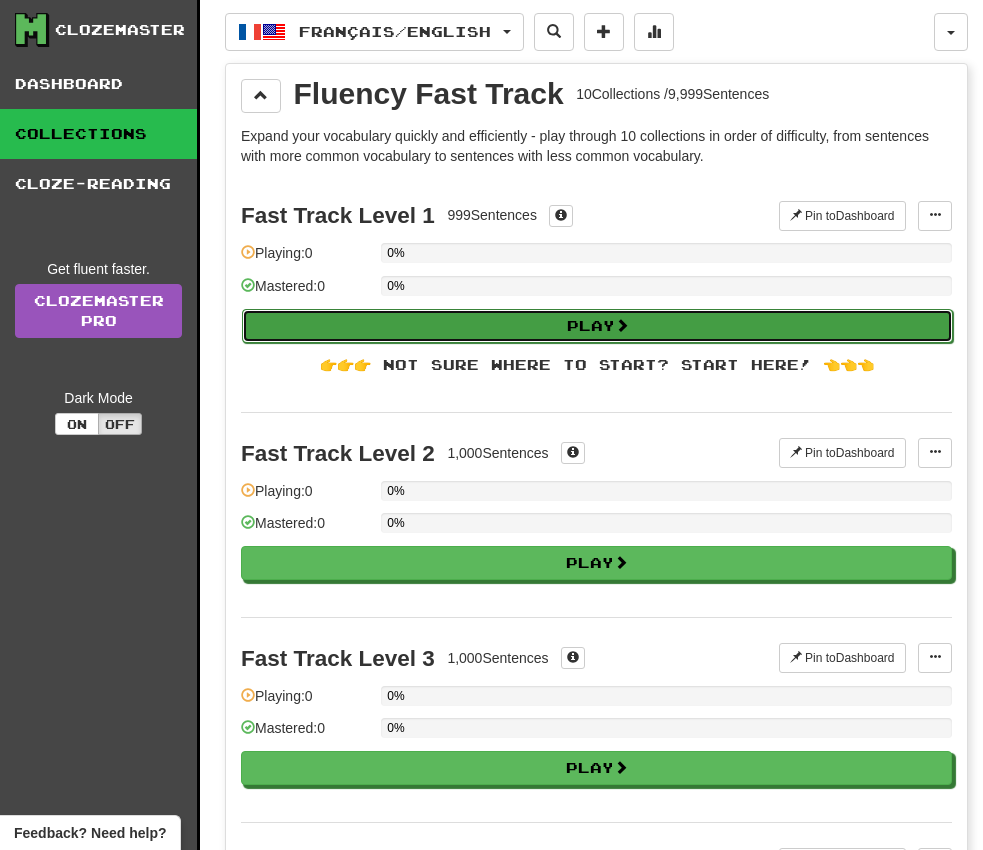 click on "Play" at bounding box center [597, 326] 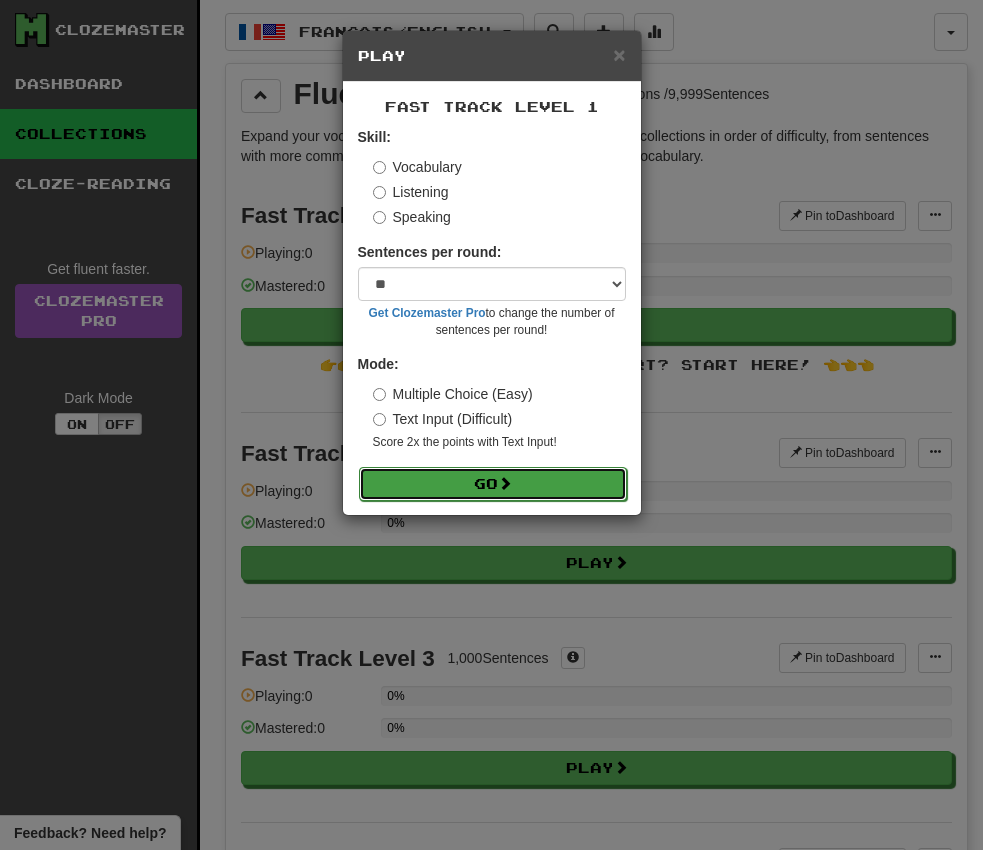 click on "Go" at bounding box center (493, 484) 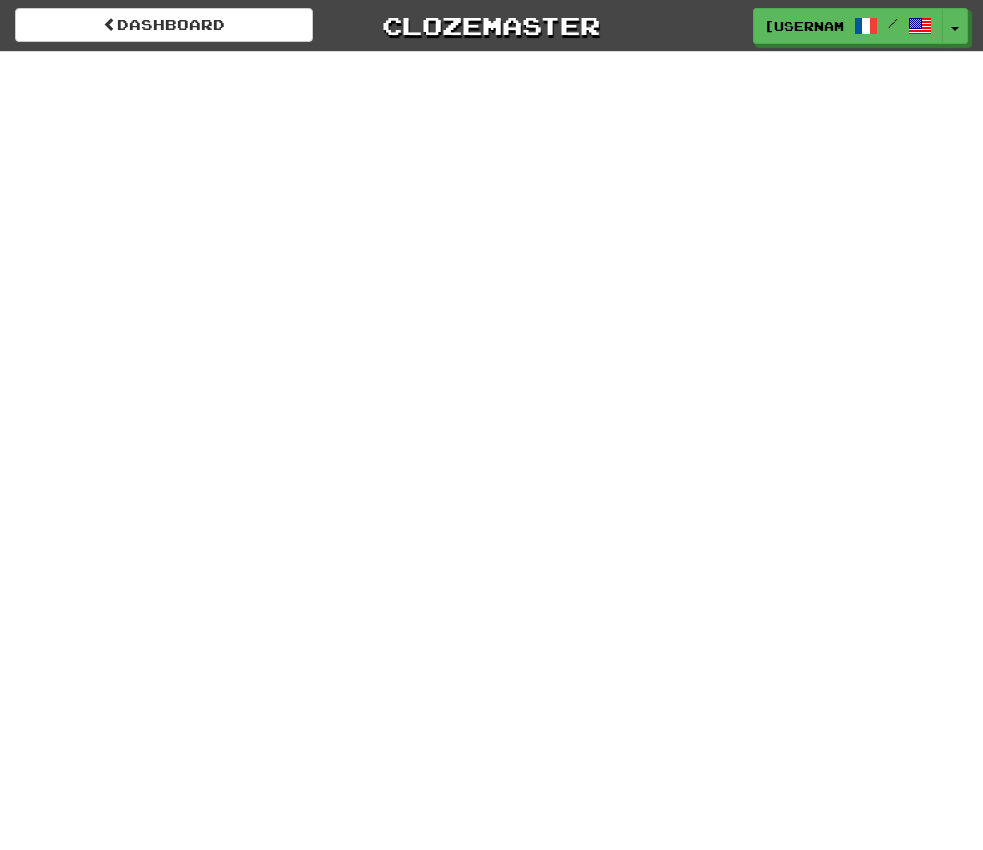 scroll, scrollTop: 0, scrollLeft: 0, axis: both 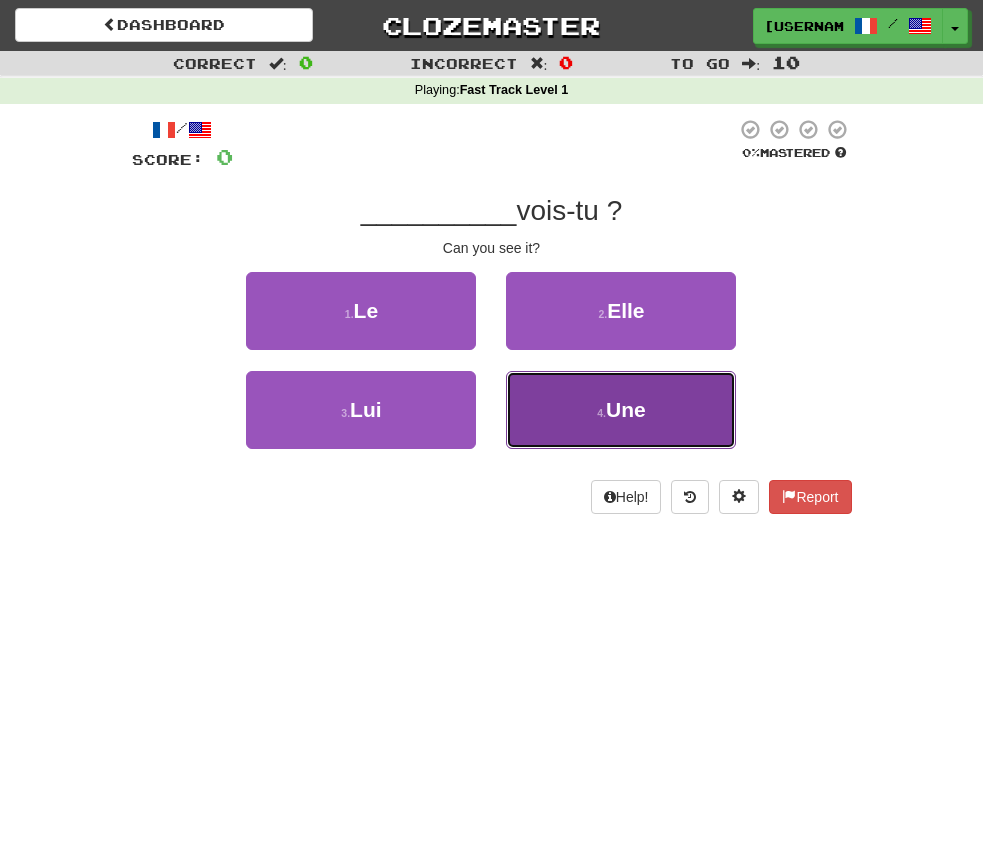 click on "4 .  Une" at bounding box center [621, 410] 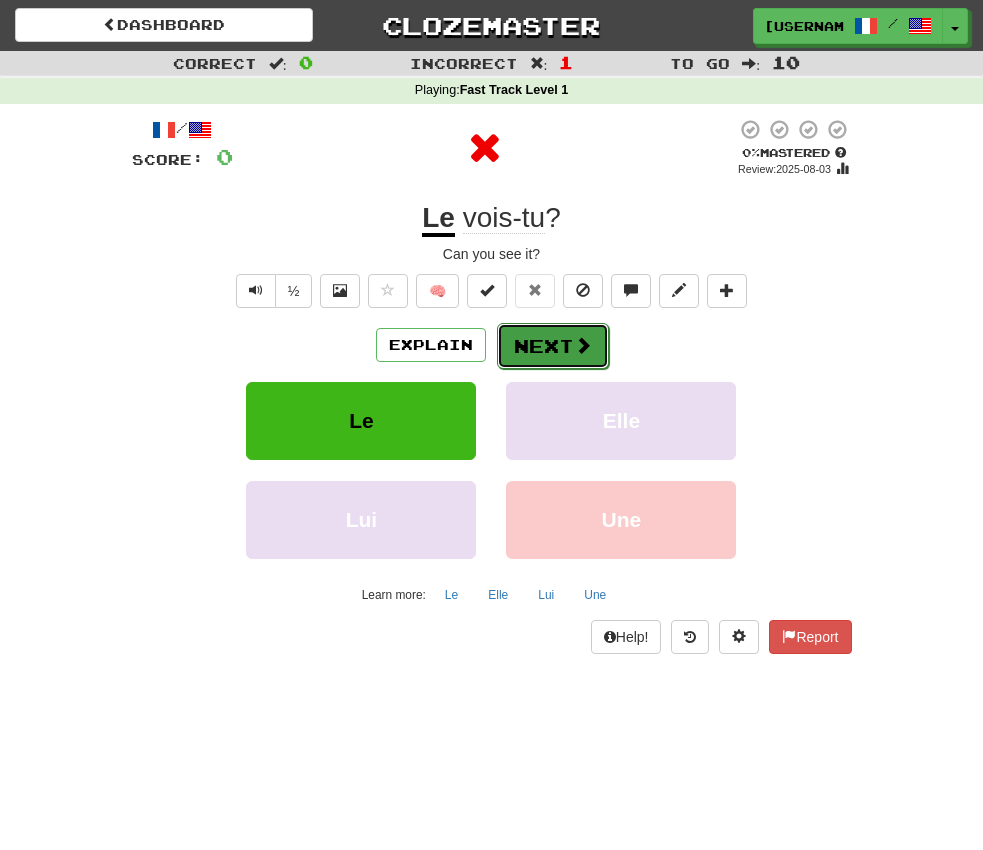 click on "Next" at bounding box center (553, 346) 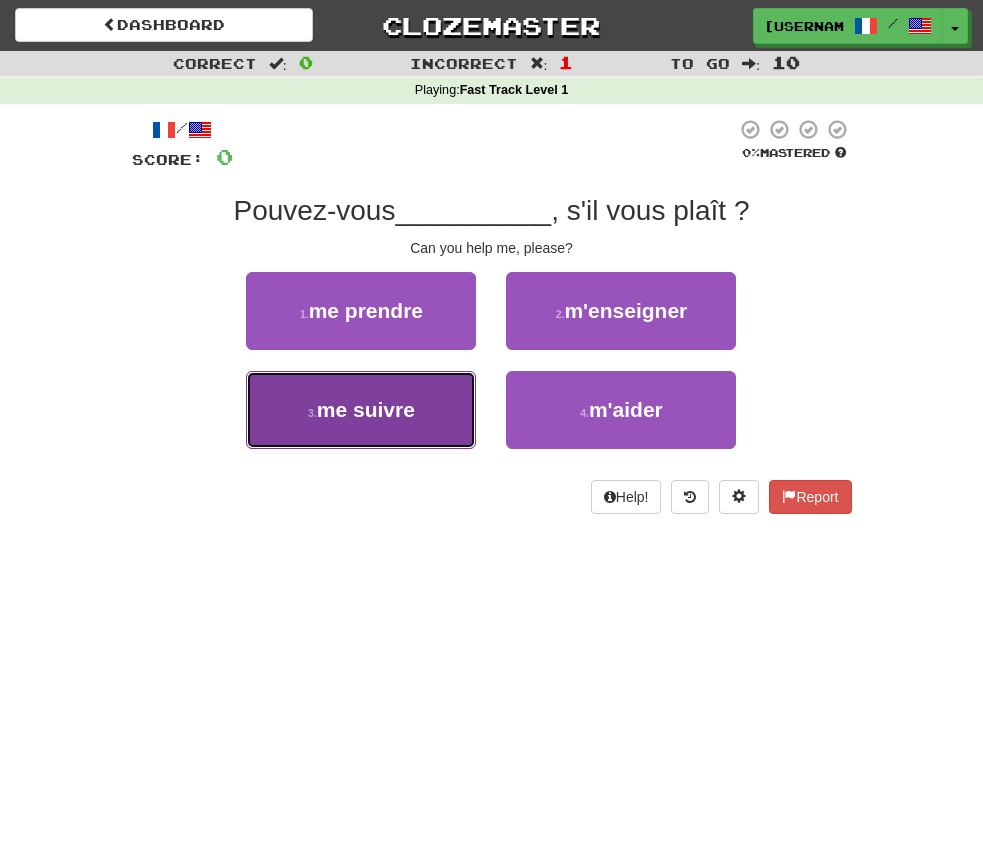 click on "3 .  me suivre" at bounding box center (361, 410) 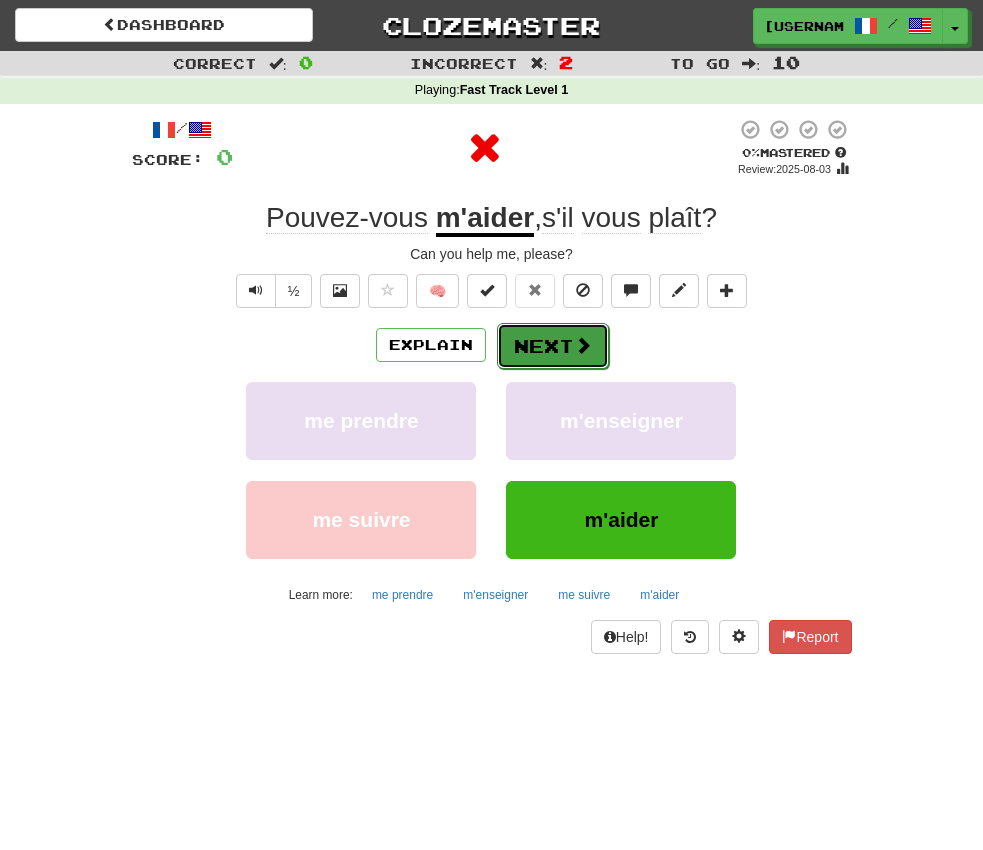 click on "Next" at bounding box center [553, 346] 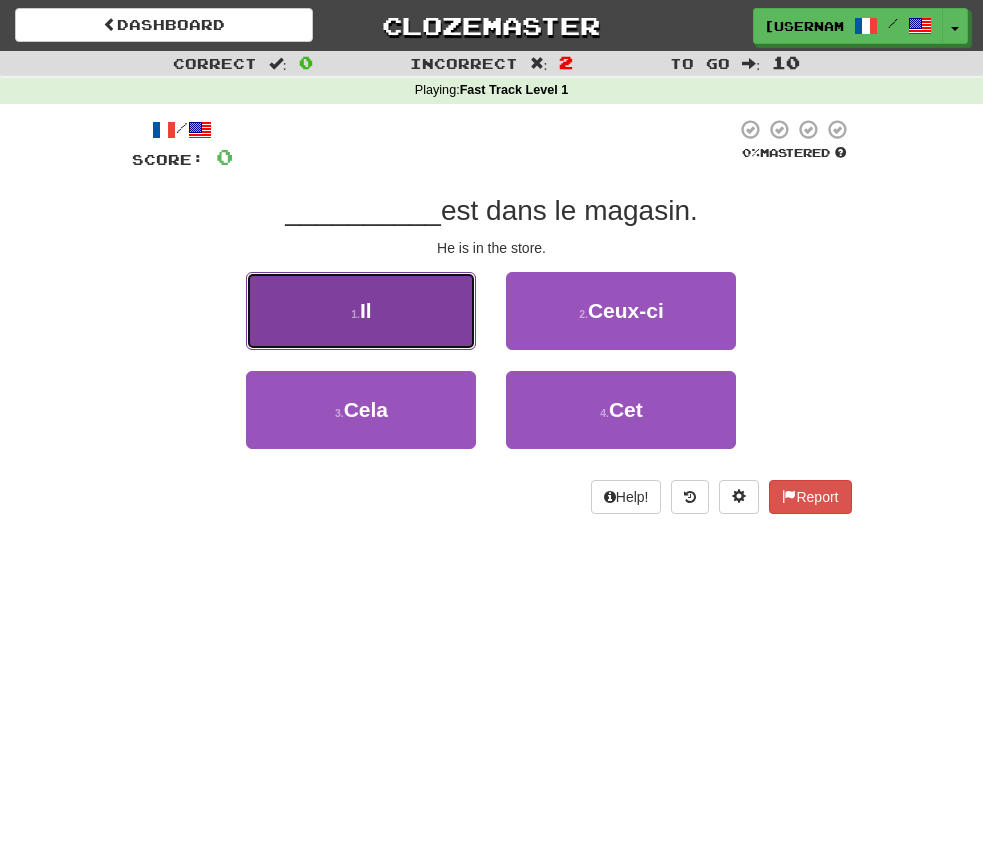 click on "Il" at bounding box center [366, 310] 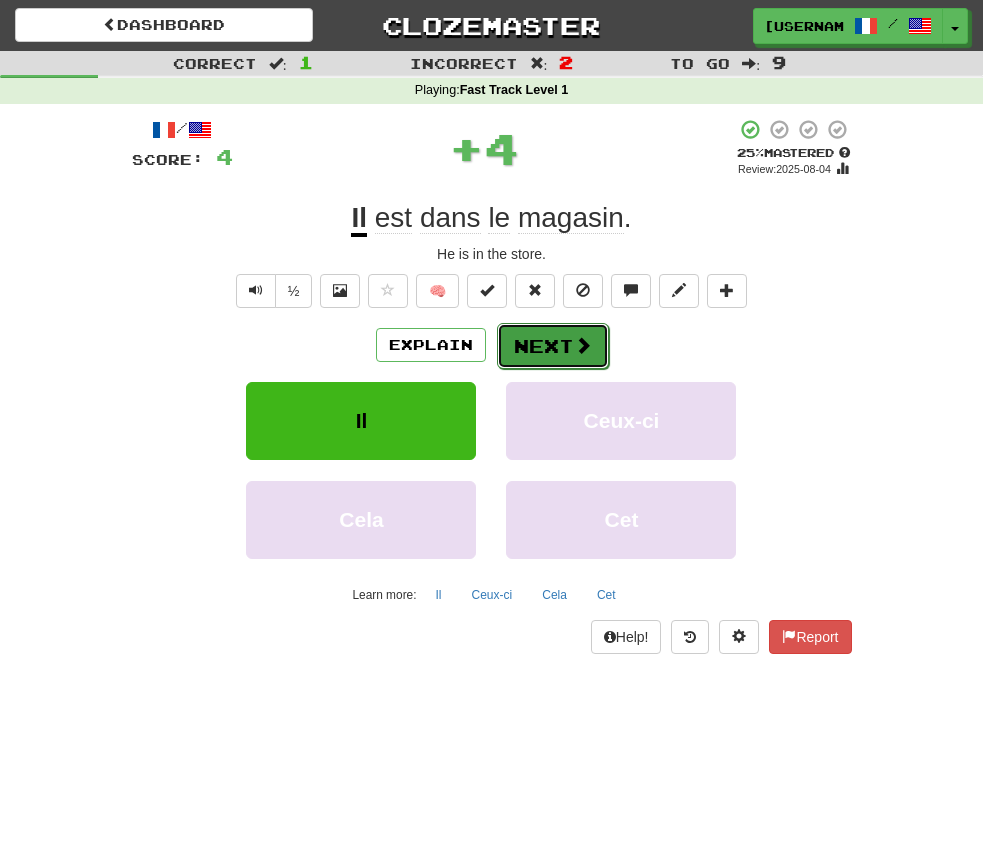 click on "Next" at bounding box center [553, 346] 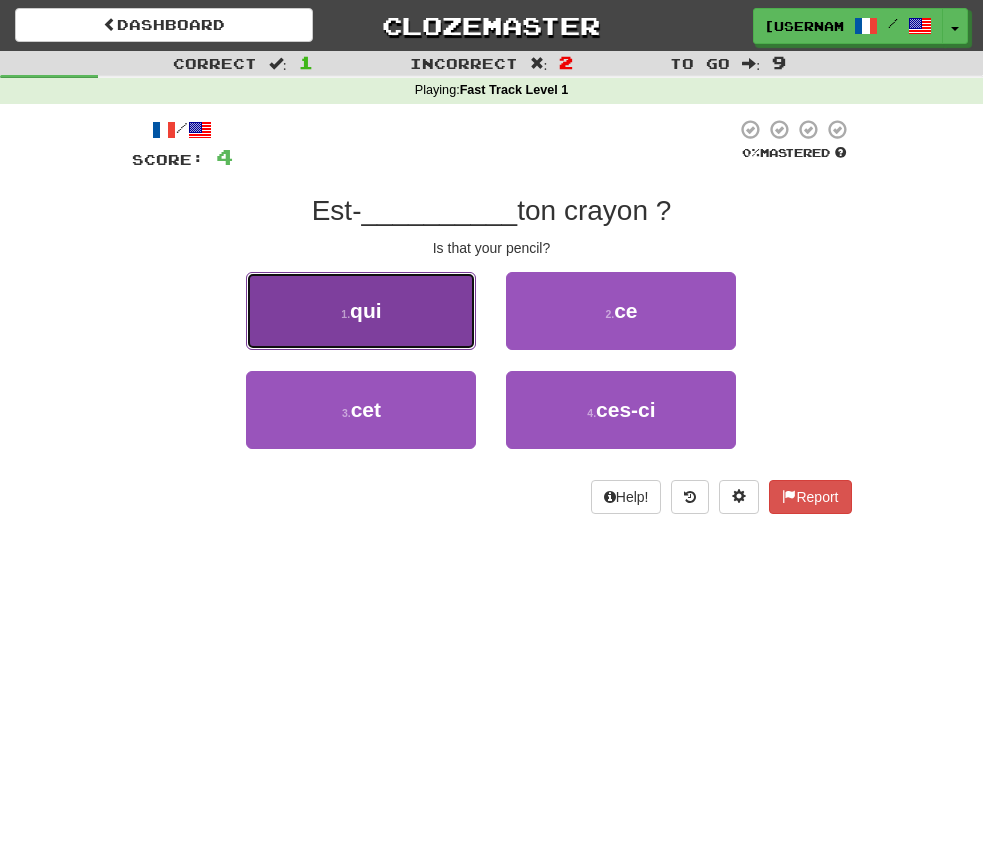 click on "qui" at bounding box center [366, 310] 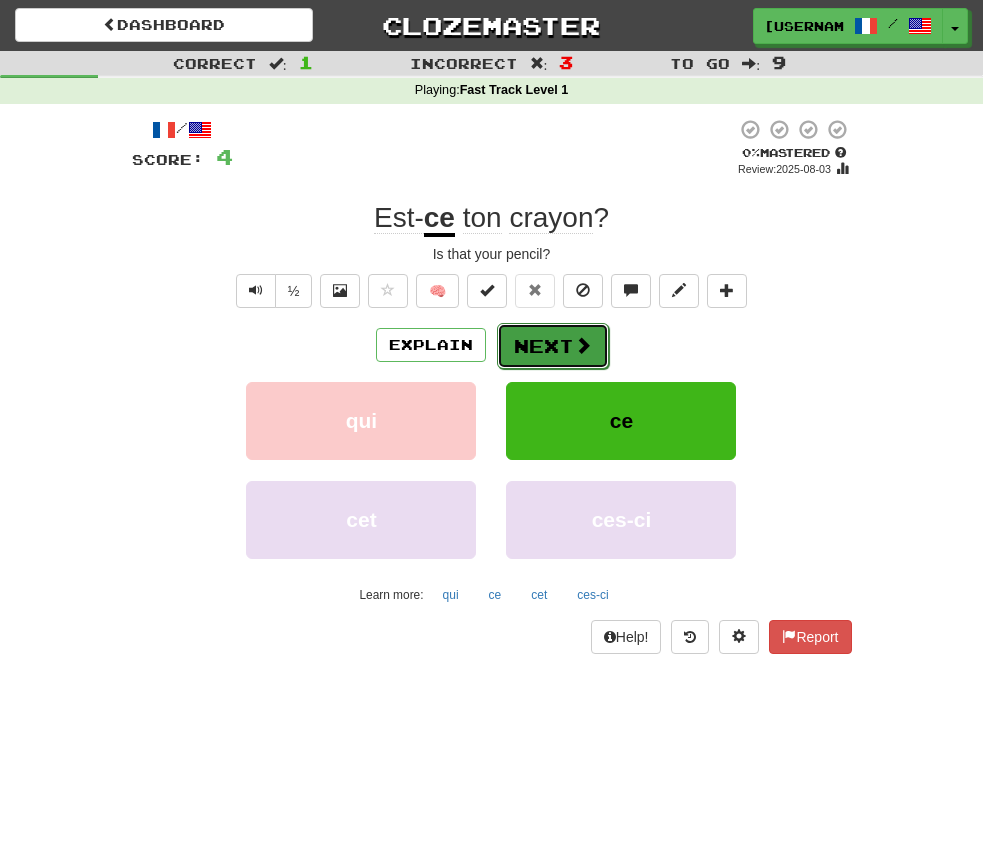 click on "Next" at bounding box center [553, 346] 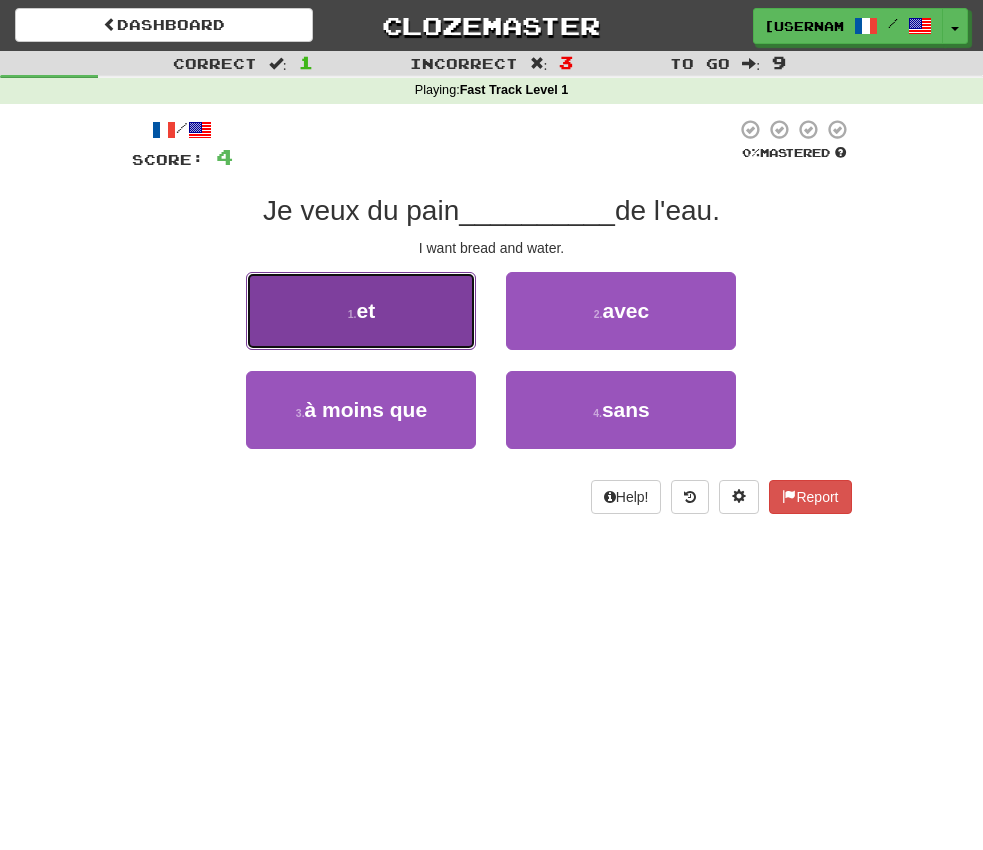 click on "1 .  et" at bounding box center [361, 311] 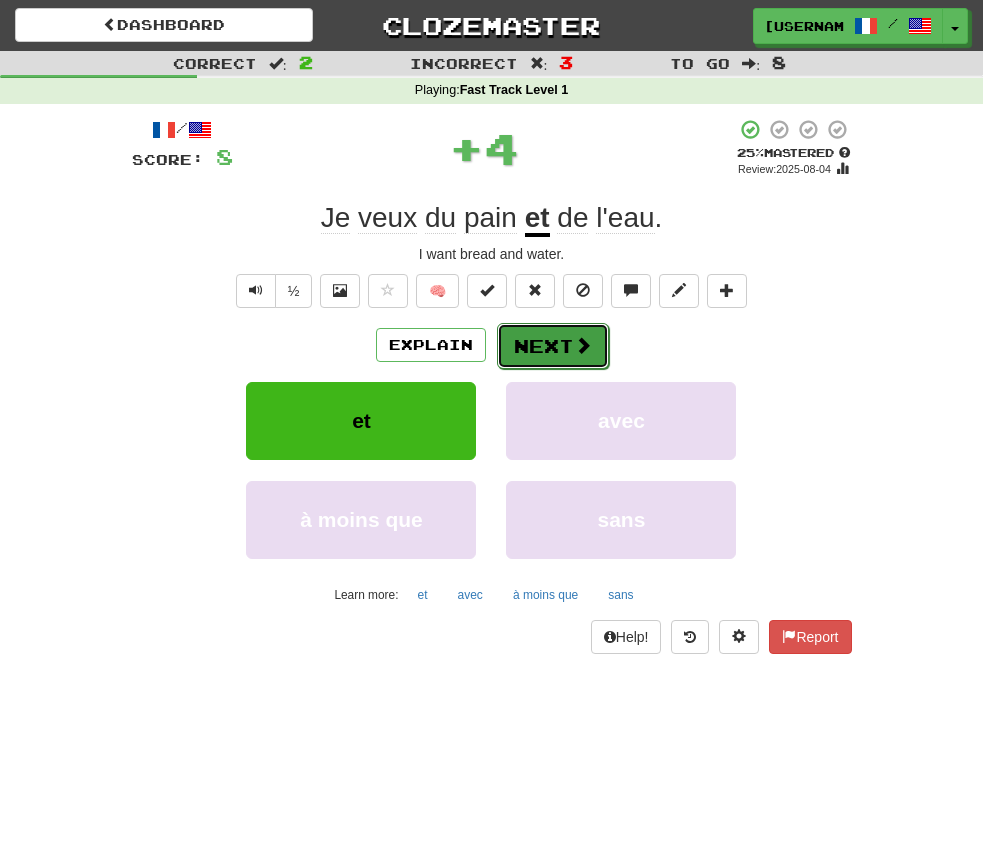 click on "Next" at bounding box center [553, 346] 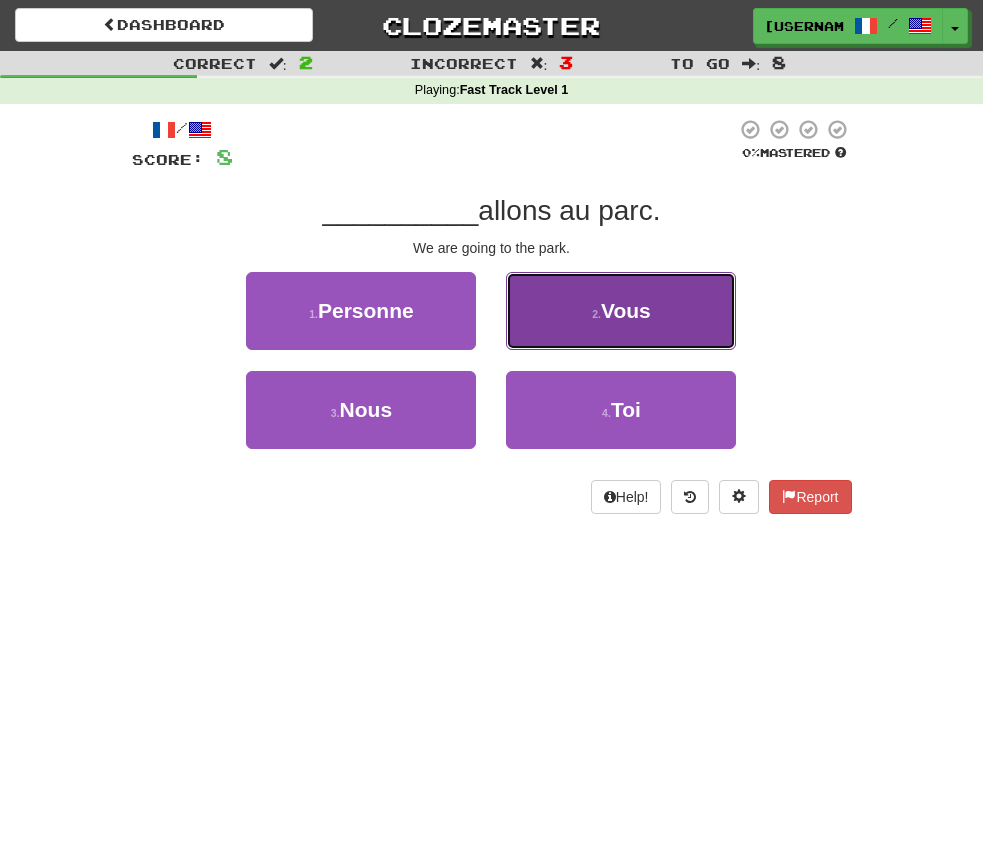 click on "2 .  Vous" at bounding box center (621, 311) 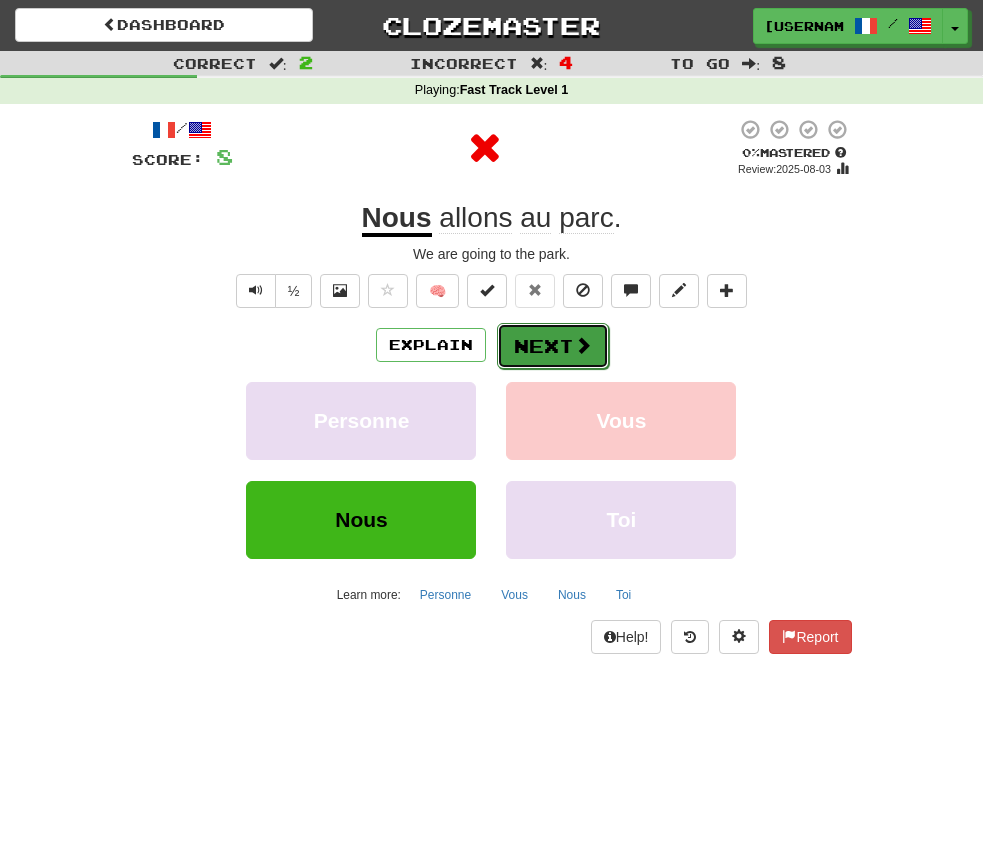 click on "Next" at bounding box center (553, 346) 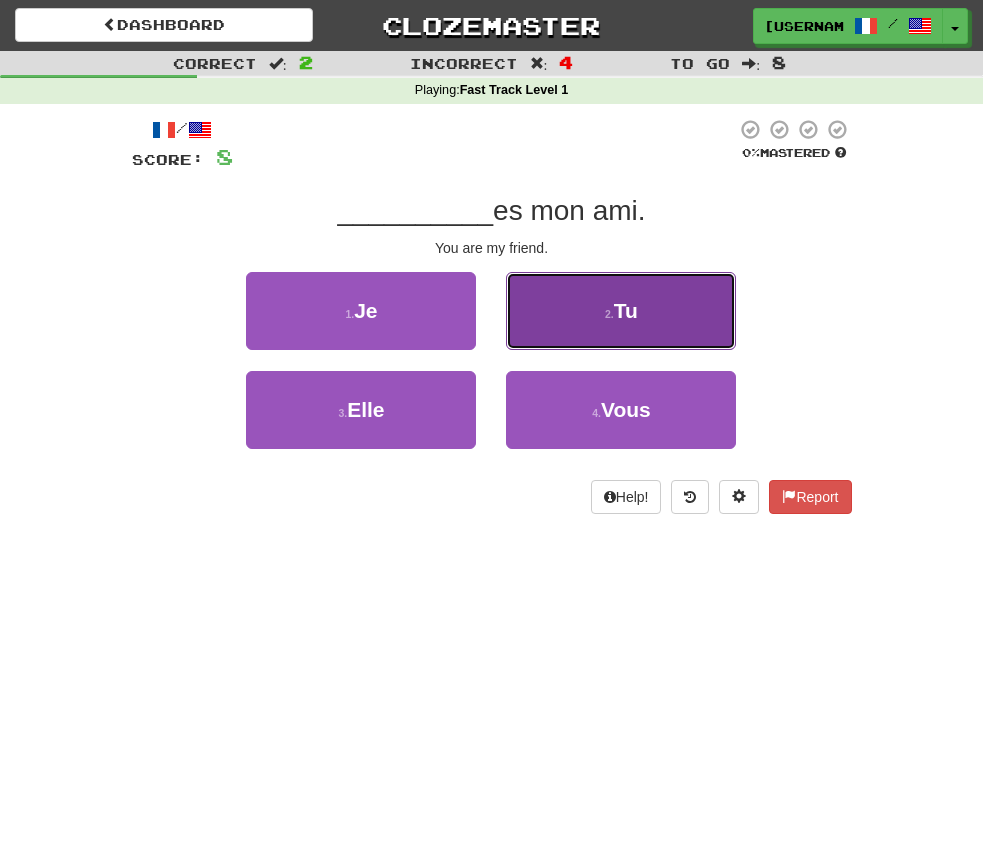 click on "2 .  Tu" at bounding box center [621, 311] 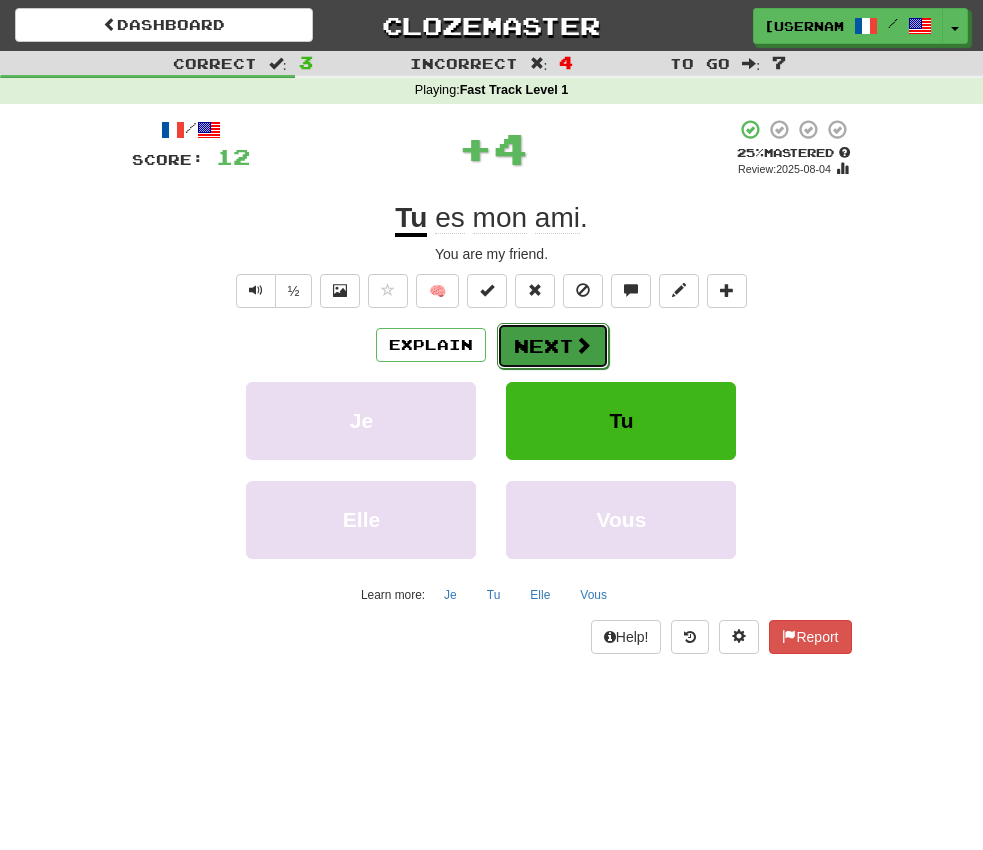 click on "Next" at bounding box center (553, 346) 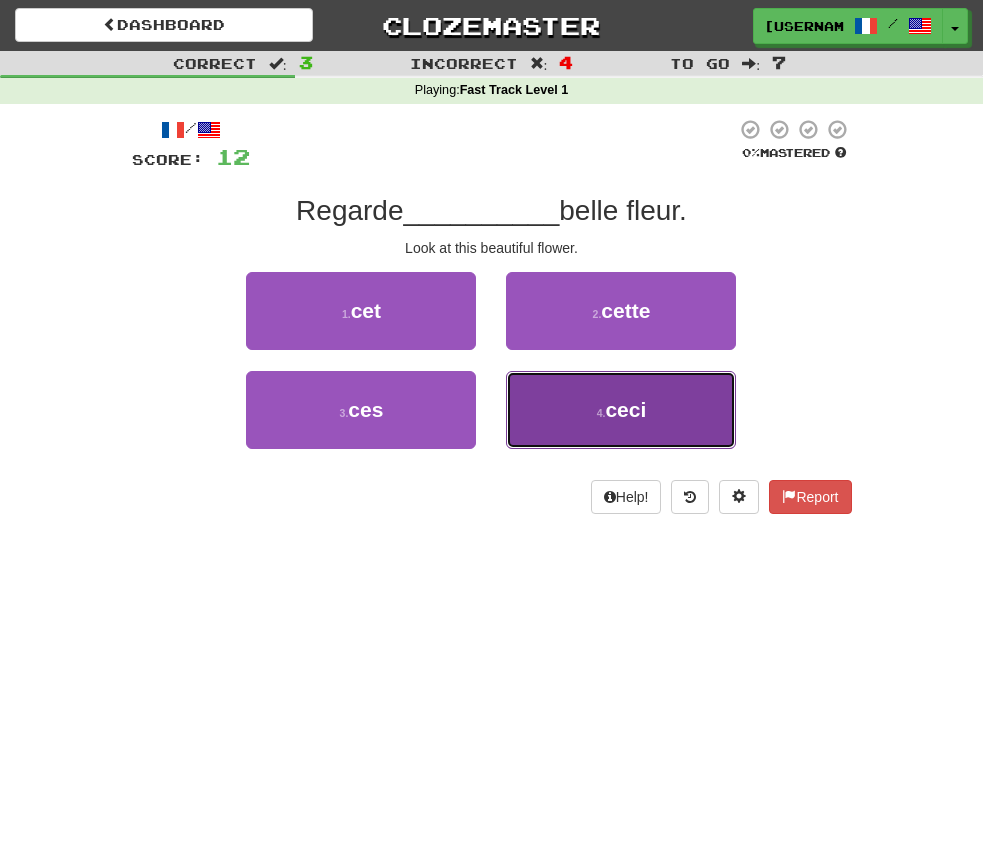 click on "4 .  ceci" at bounding box center [621, 410] 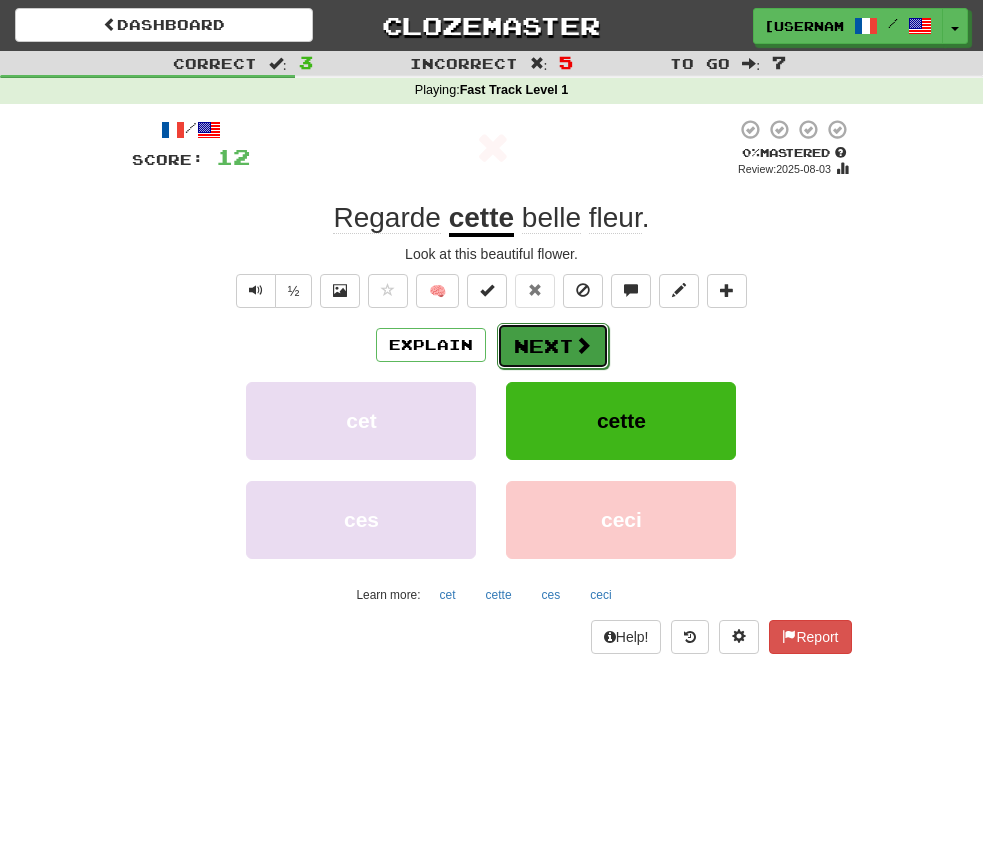 click on "Next" at bounding box center [553, 346] 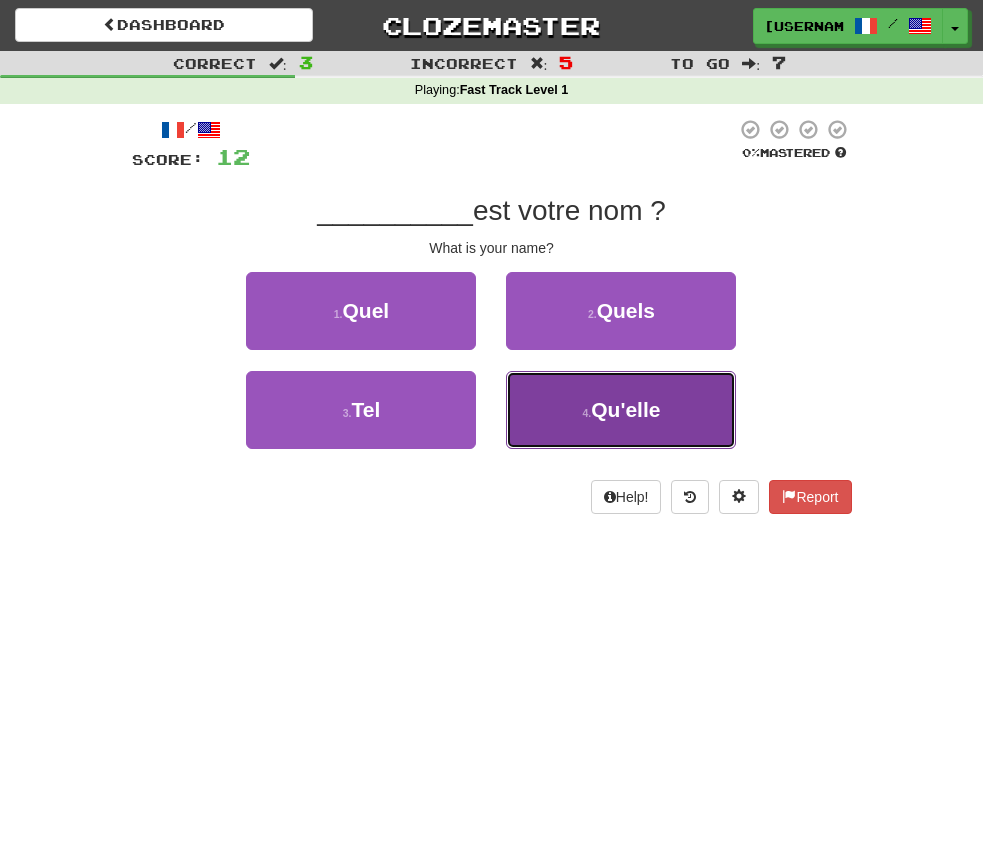 click on "4 .  Qu'elle" at bounding box center (621, 410) 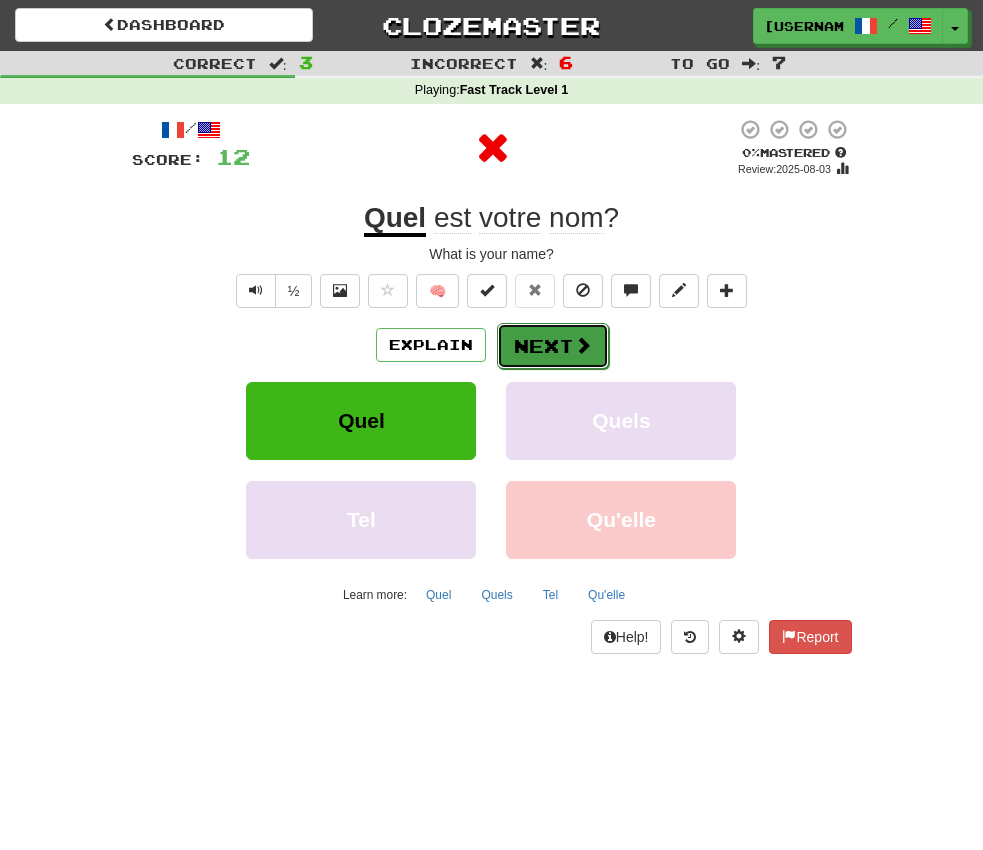 click on "Next" at bounding box center (553, 346) 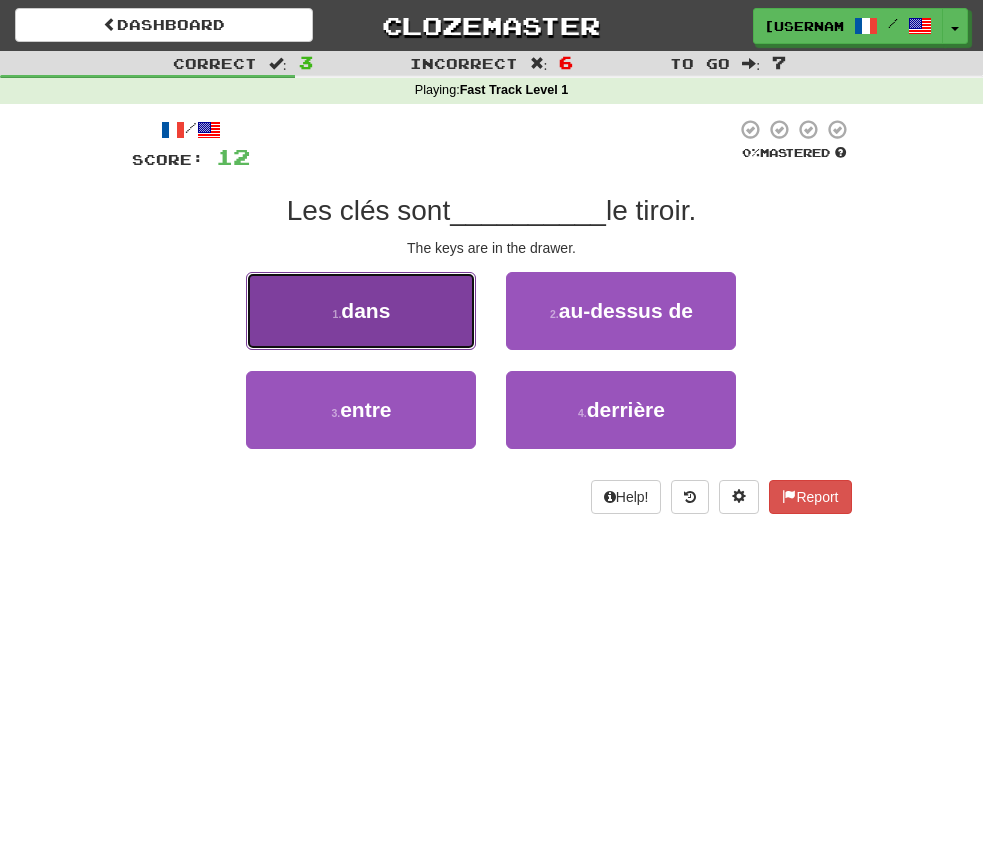 click on "dans" at bounding box center [365, 310] 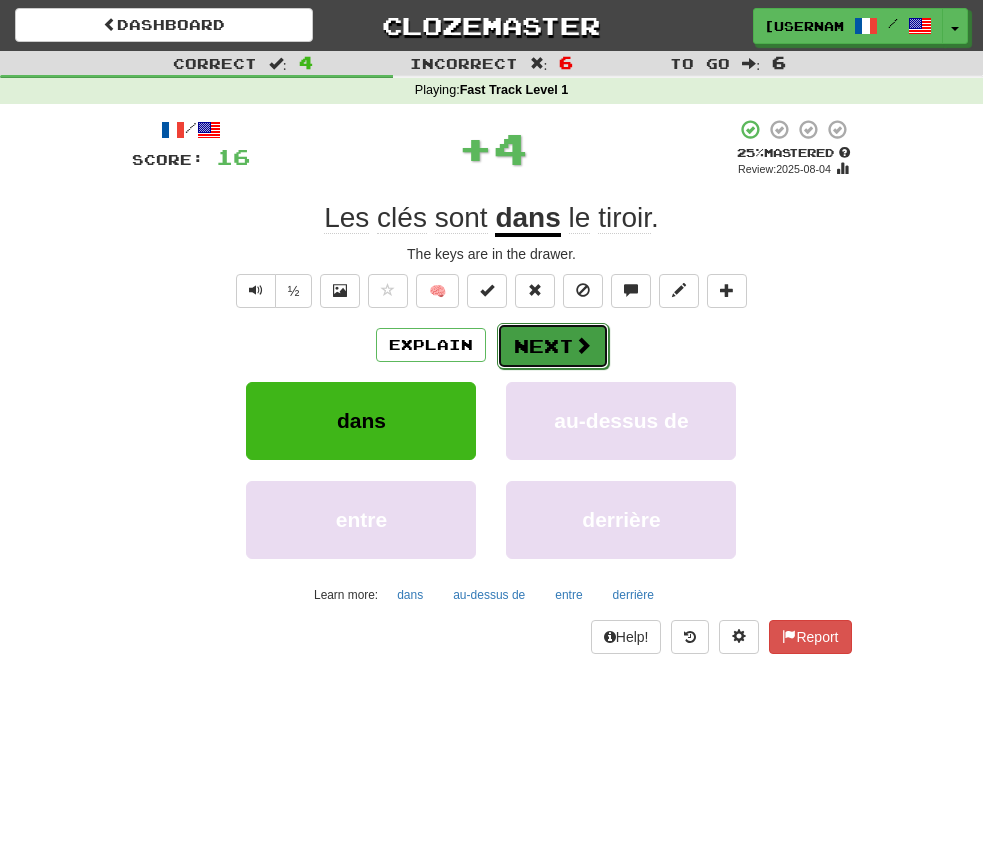 click on "Next" at bounding box center (553, 346) 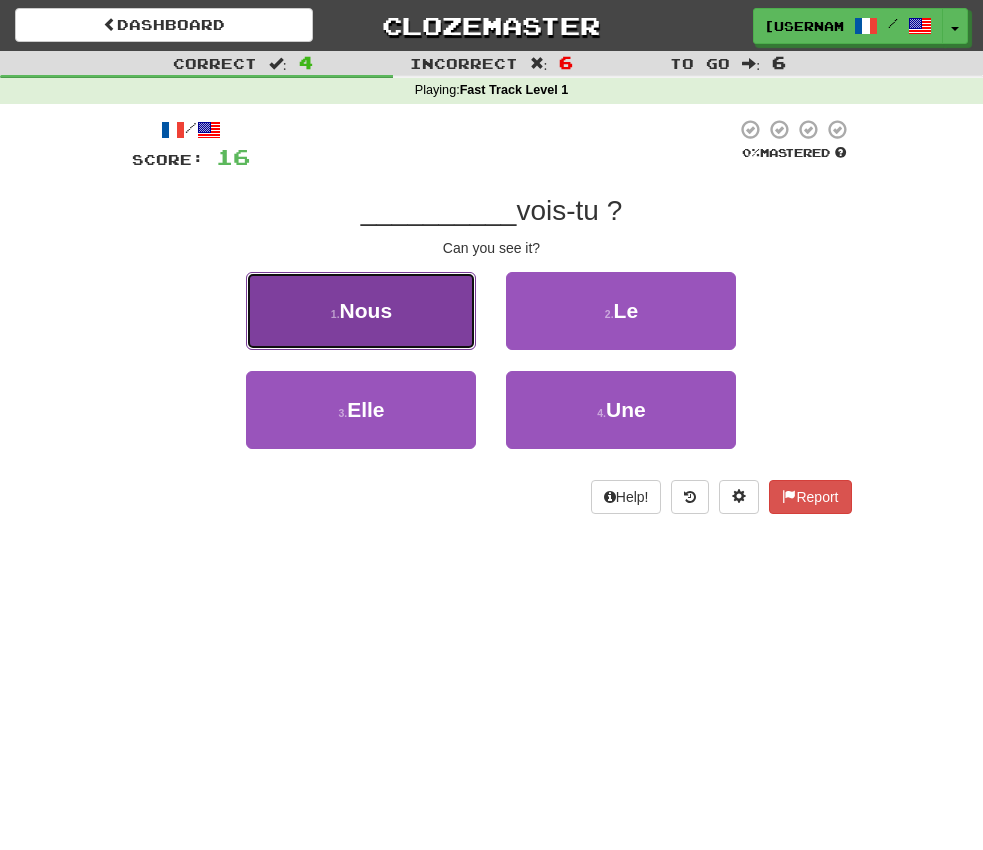 click on "1 .  Nous" at bounding box center [361, 311] 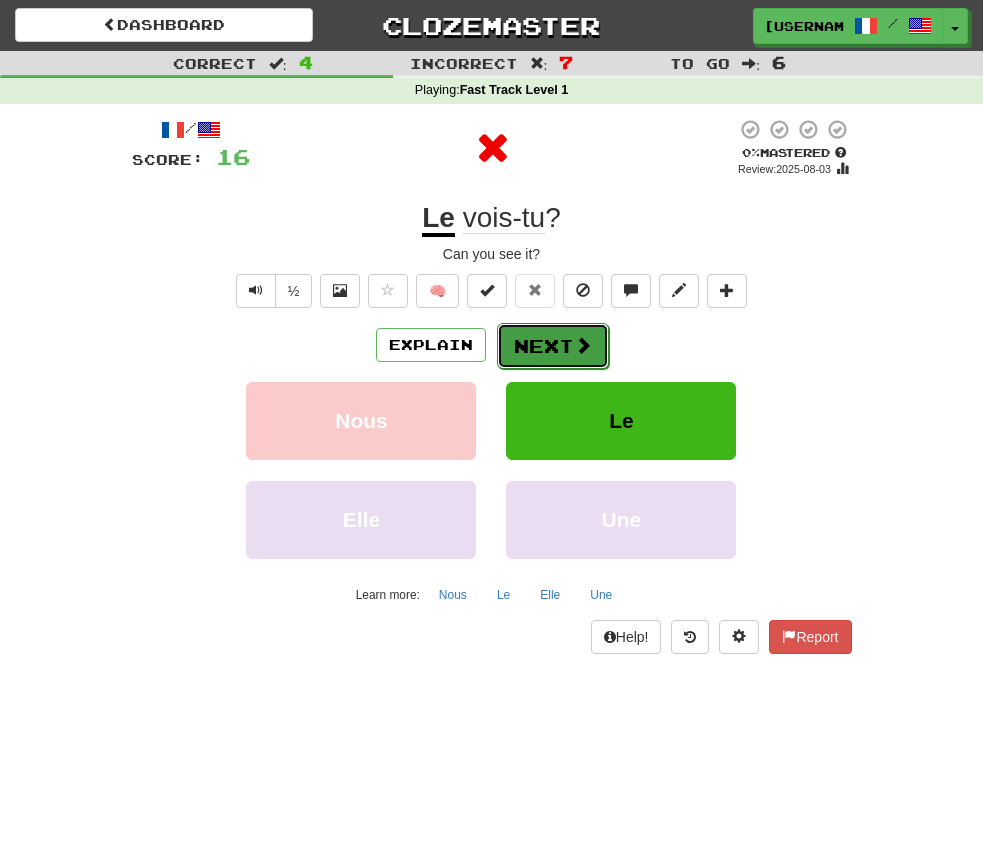 click on "Next" at bounding box center (553, 346) 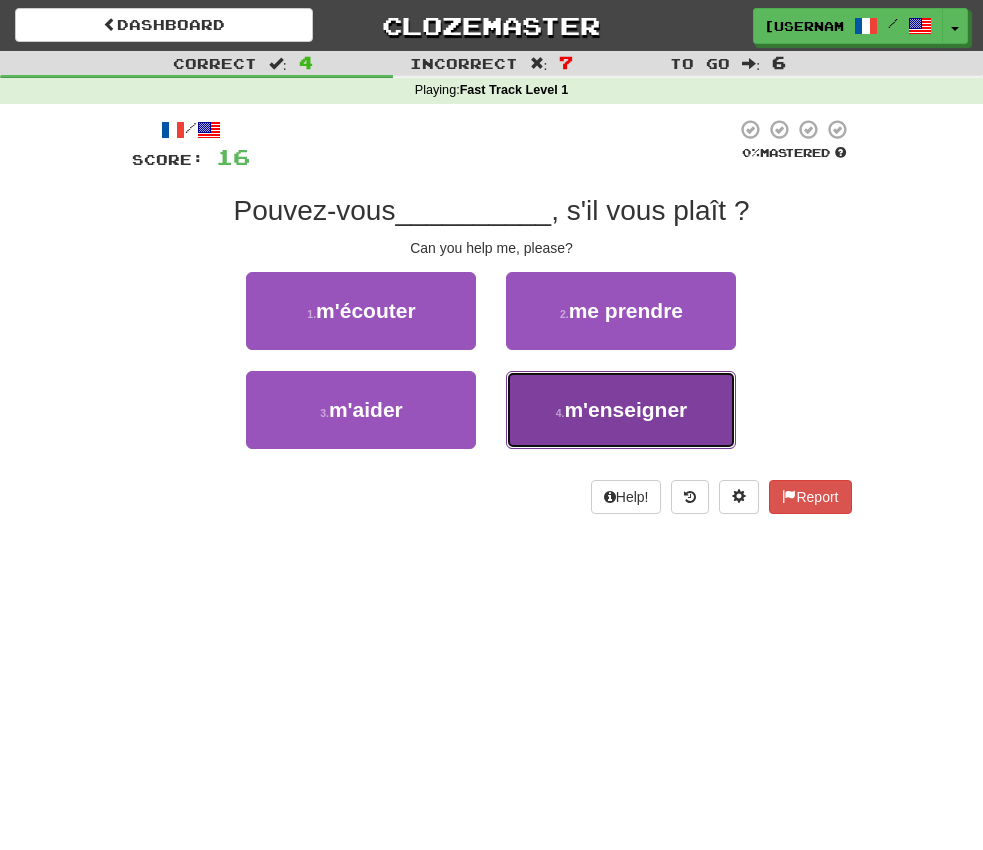 click on "4 .  m'enseigner" at bounding box center [621, 410] 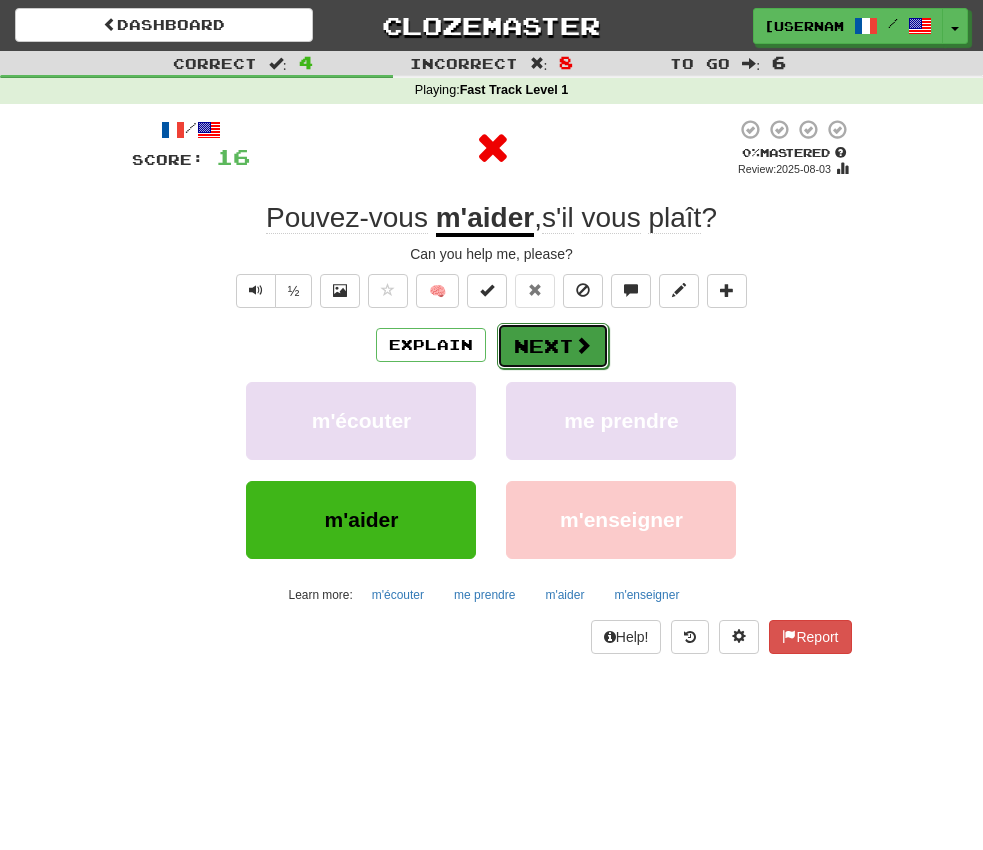click on "Next" at bounding box center [553, 346] 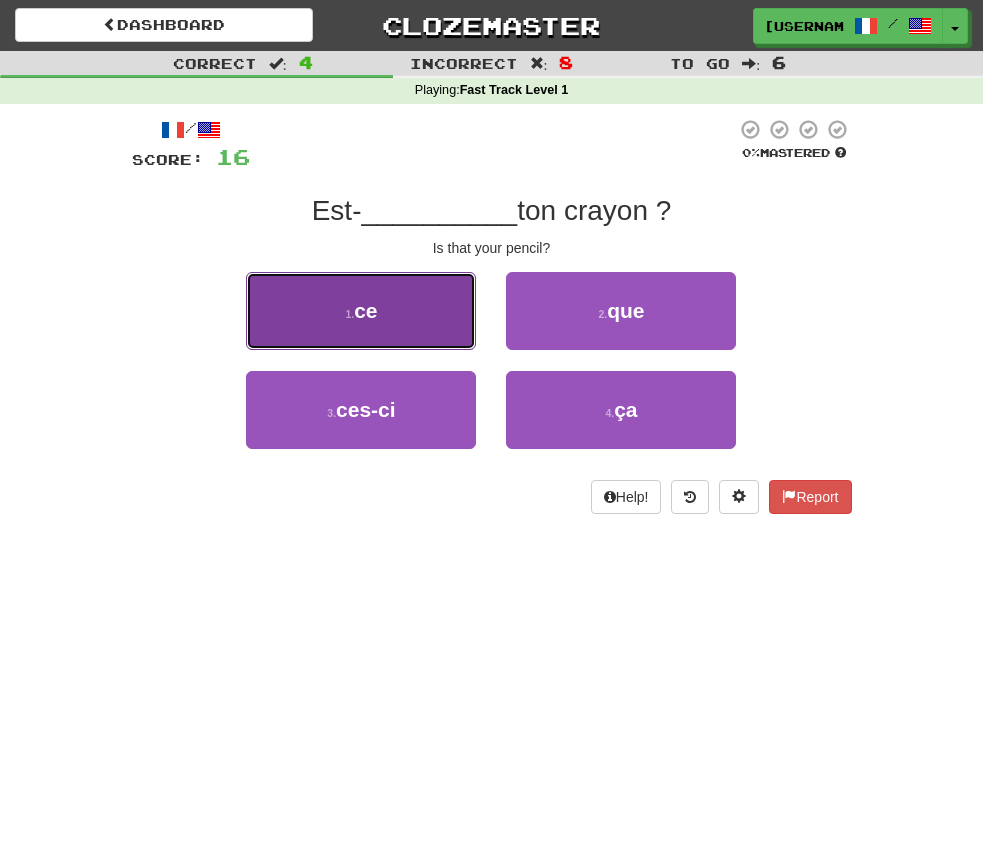 click on "1 .  ce" at bounding box center [361, 311] 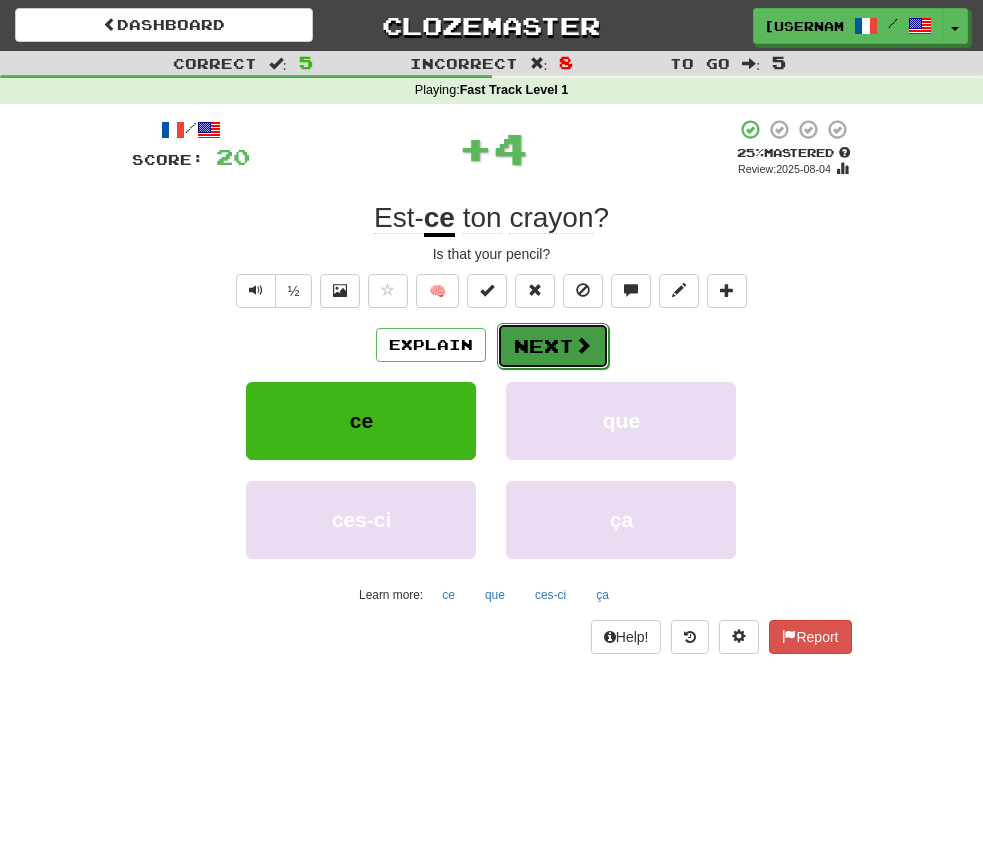 click at bounding box center (583, 345) 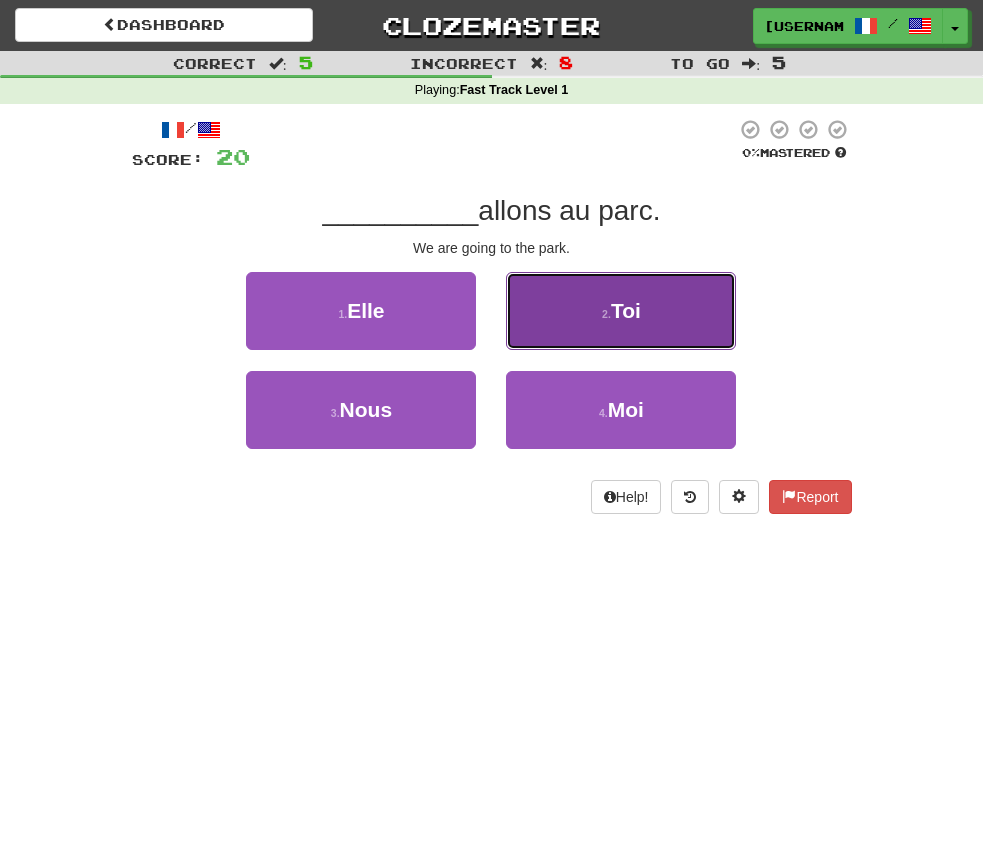 click on "2 .  Toi" at bounding box center [621, 311] 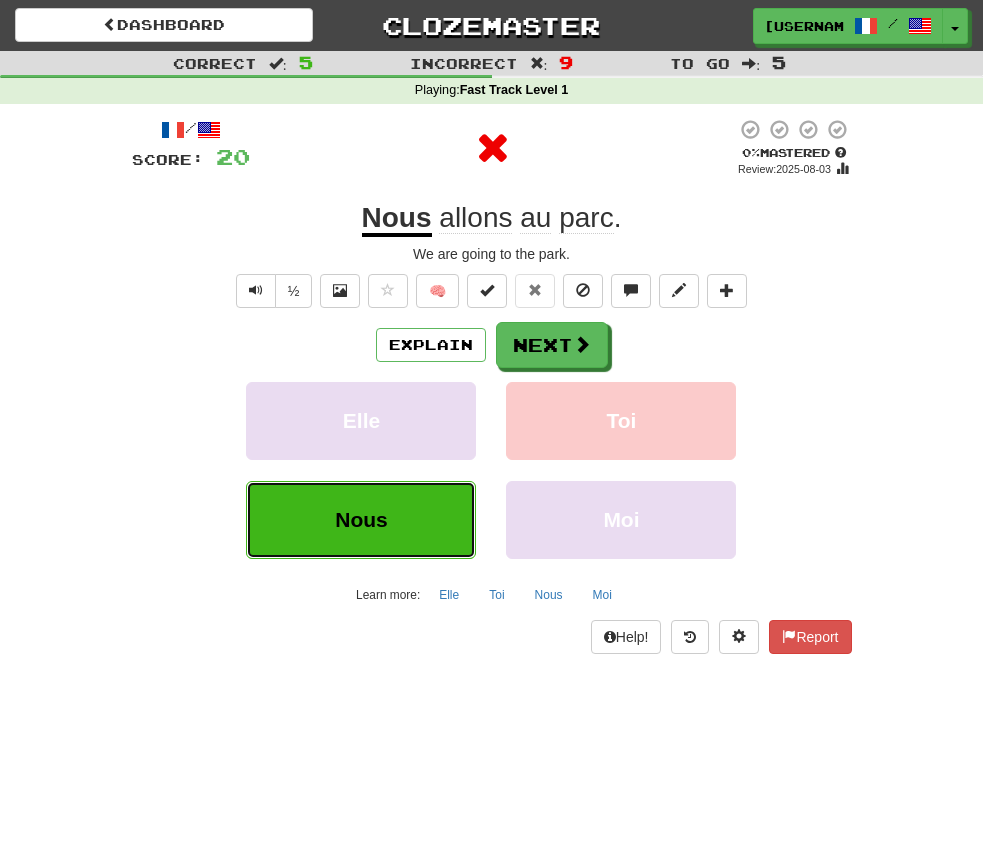click on "Nous" at bounding box center [361, 520] 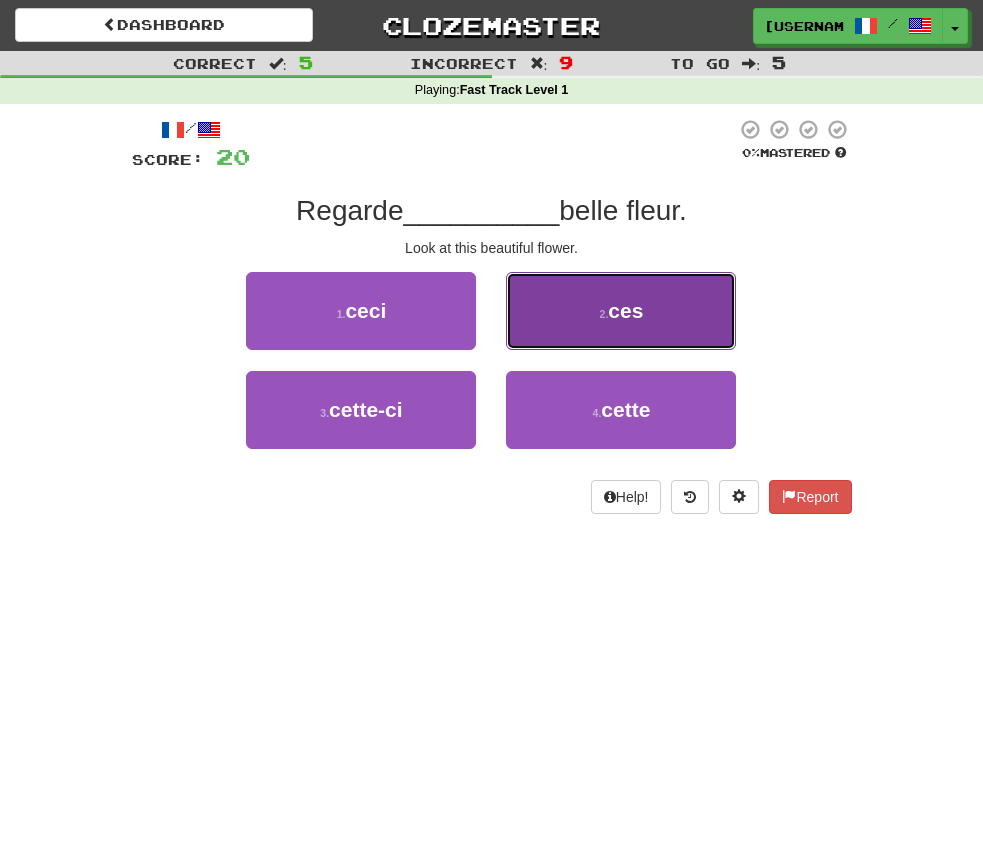 click on "2 .  ces" at bounding box center (621, 311) 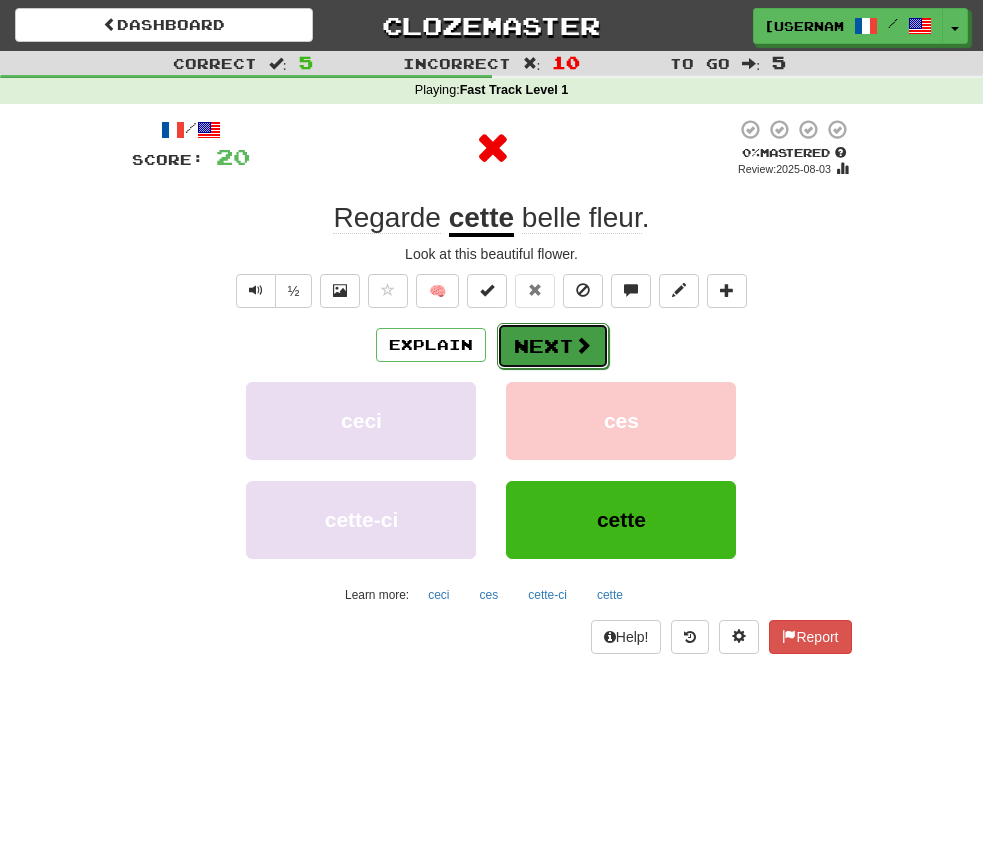 click on "Next" at bounding box center [553, 346] 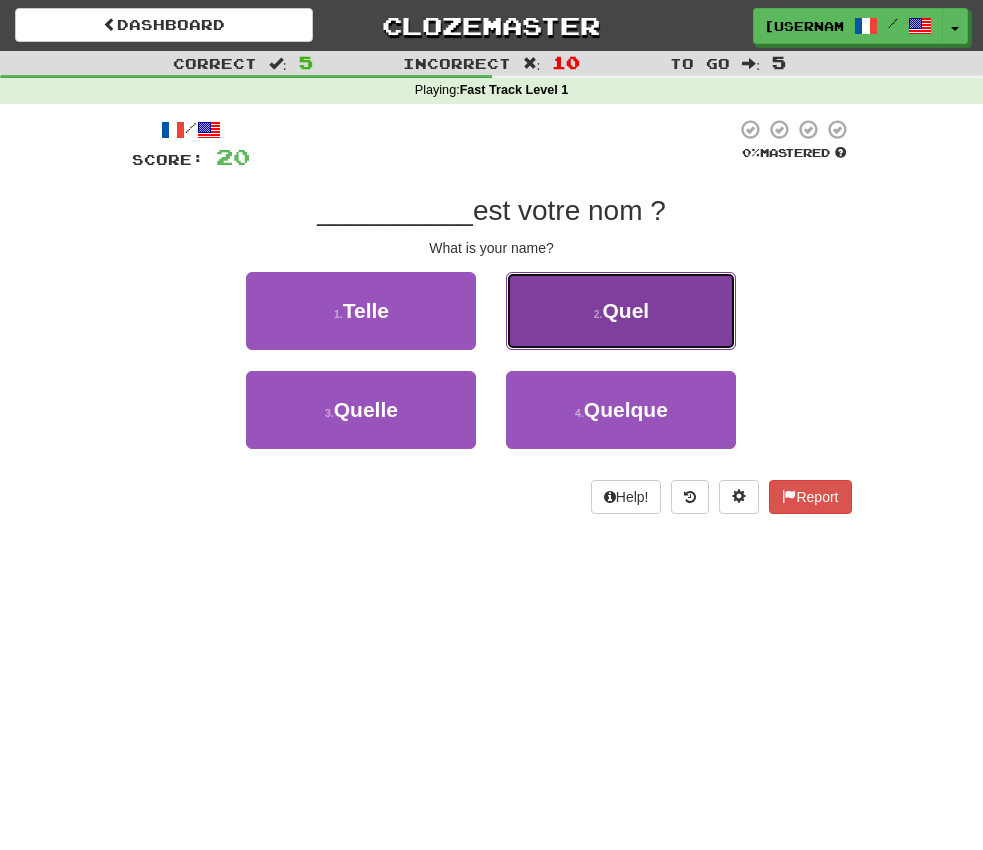 click on "2 .  Quel" at bounding box center (621, 311) 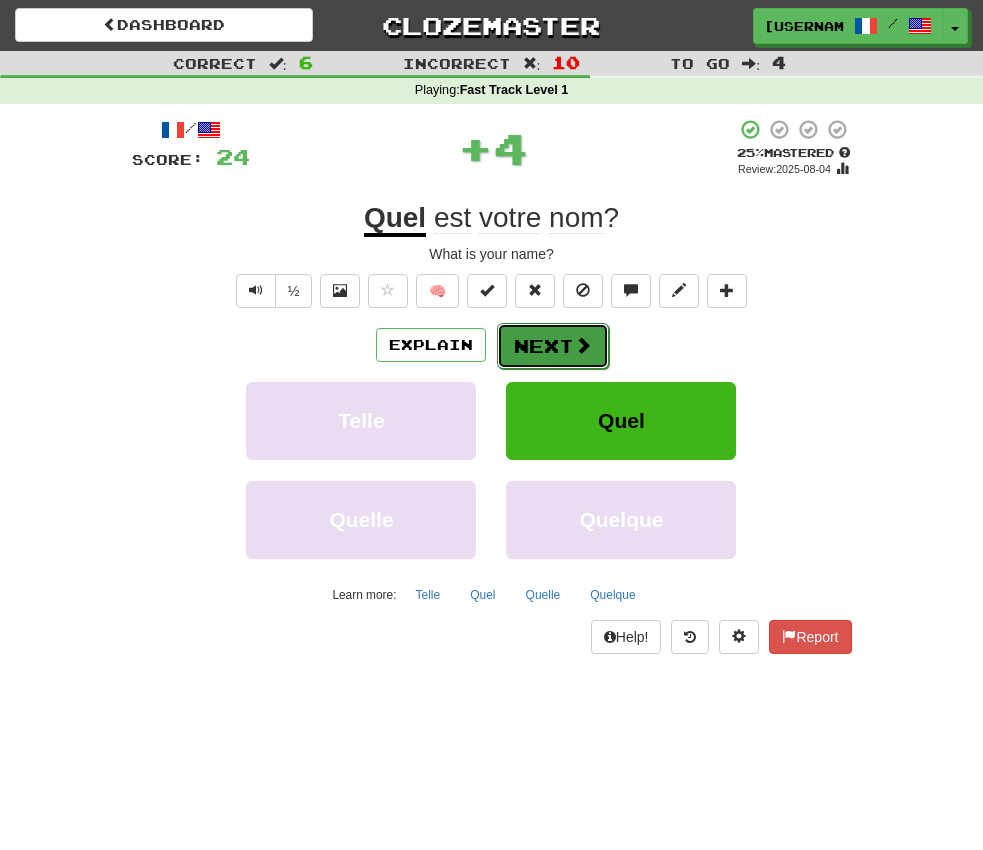click on "Next" at bounding box center (553, 346) 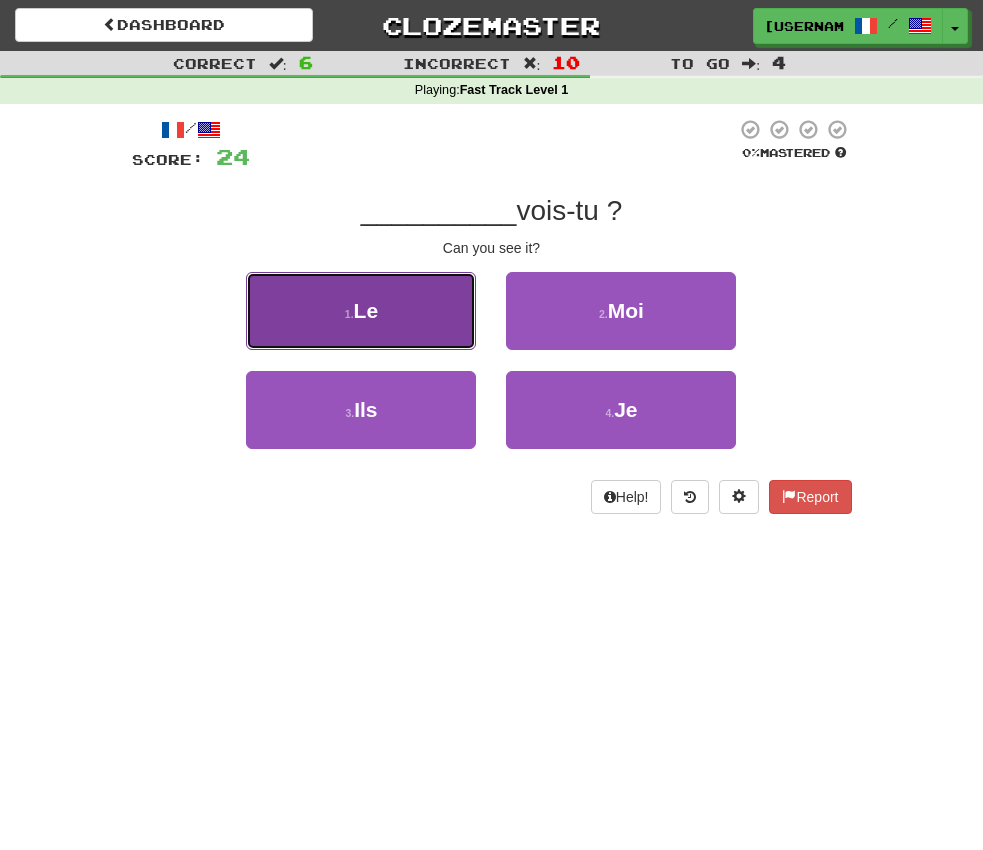 click on "1 .  Le" at bounding box center (361, 311) 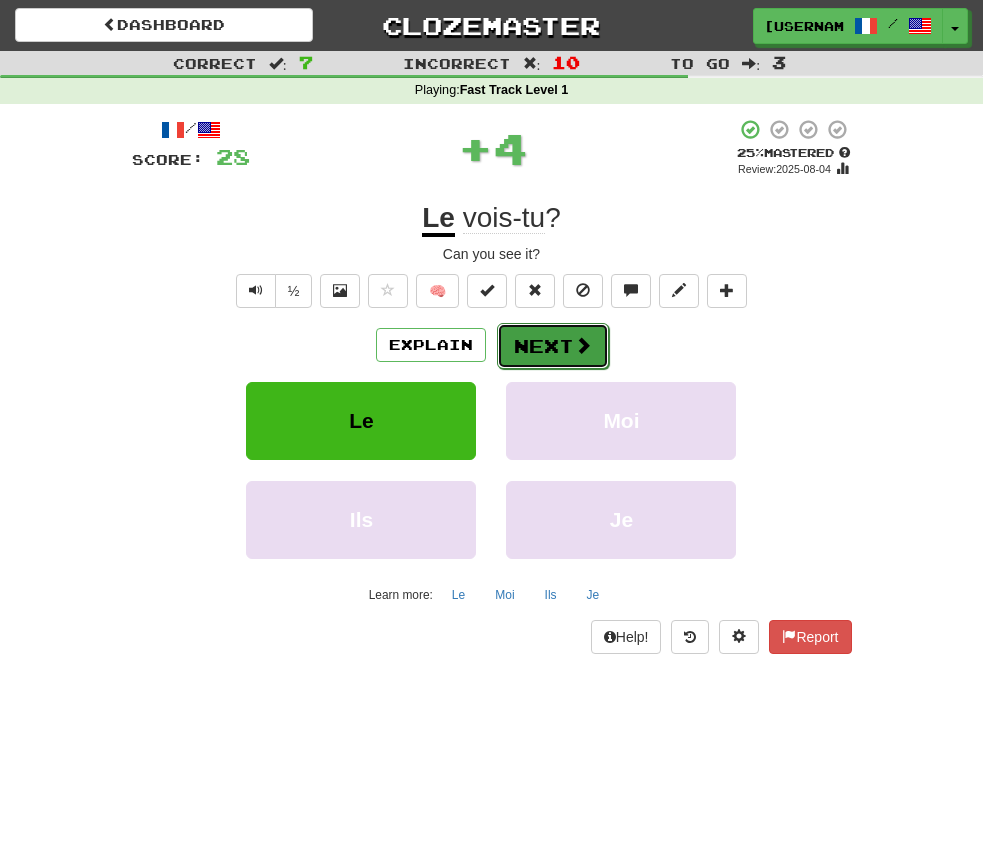 click on "Next" at bounding box center (553, 346) 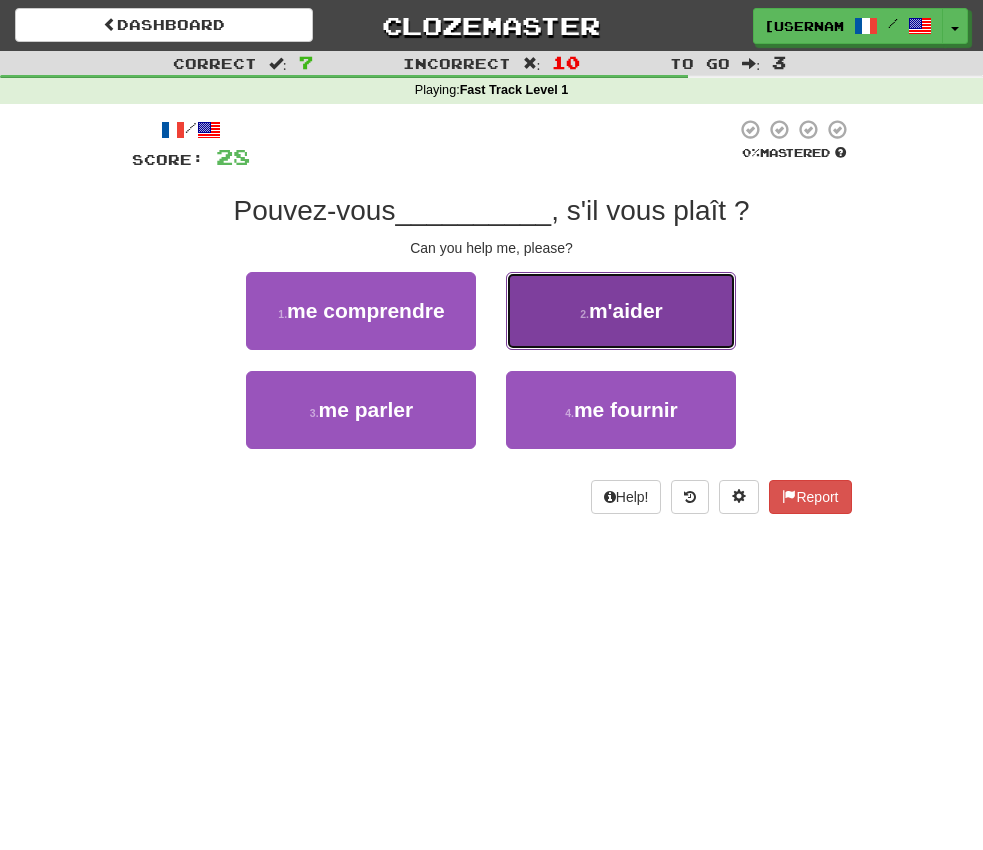 click on "m'aider" at bounding box center (626, 310) 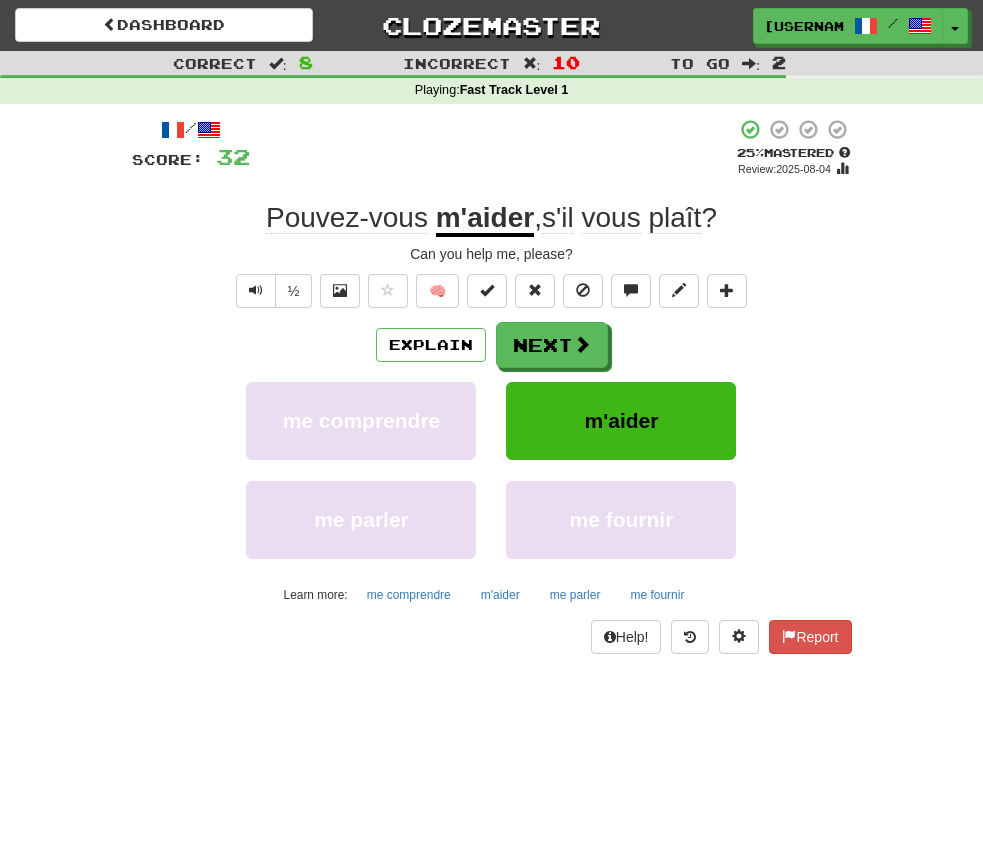 click on "m'aider" at bounding box center [485, 219] 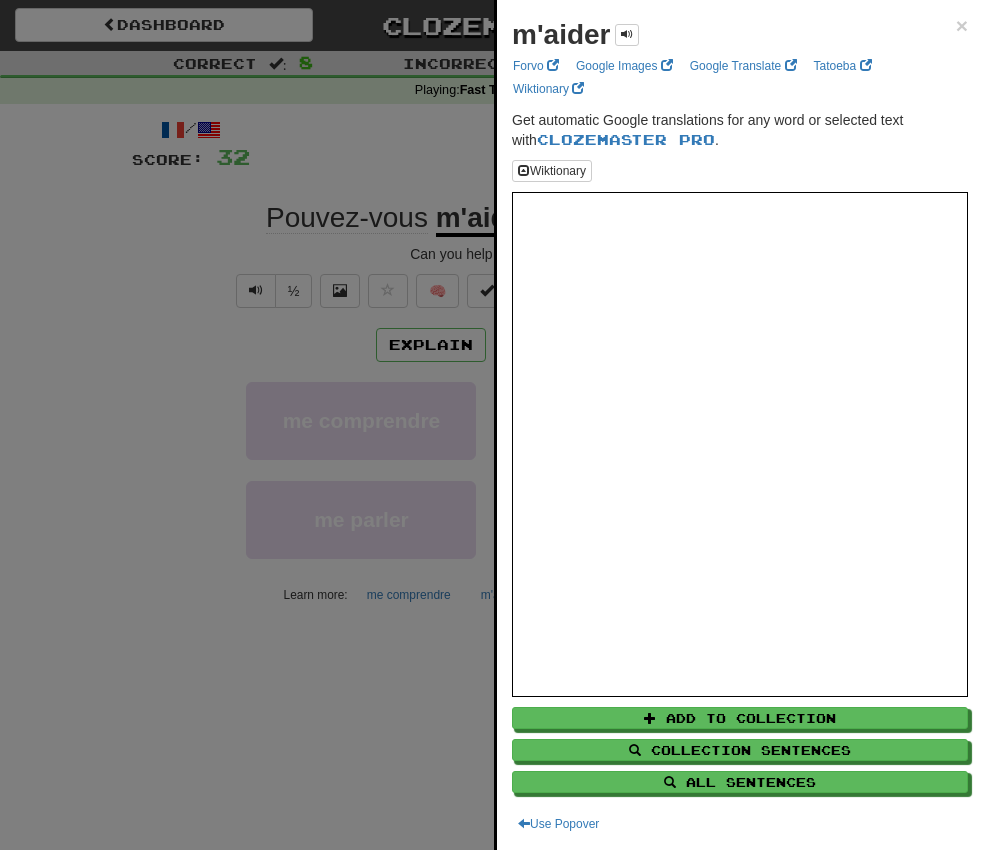 click at bounding box center [491, 425] 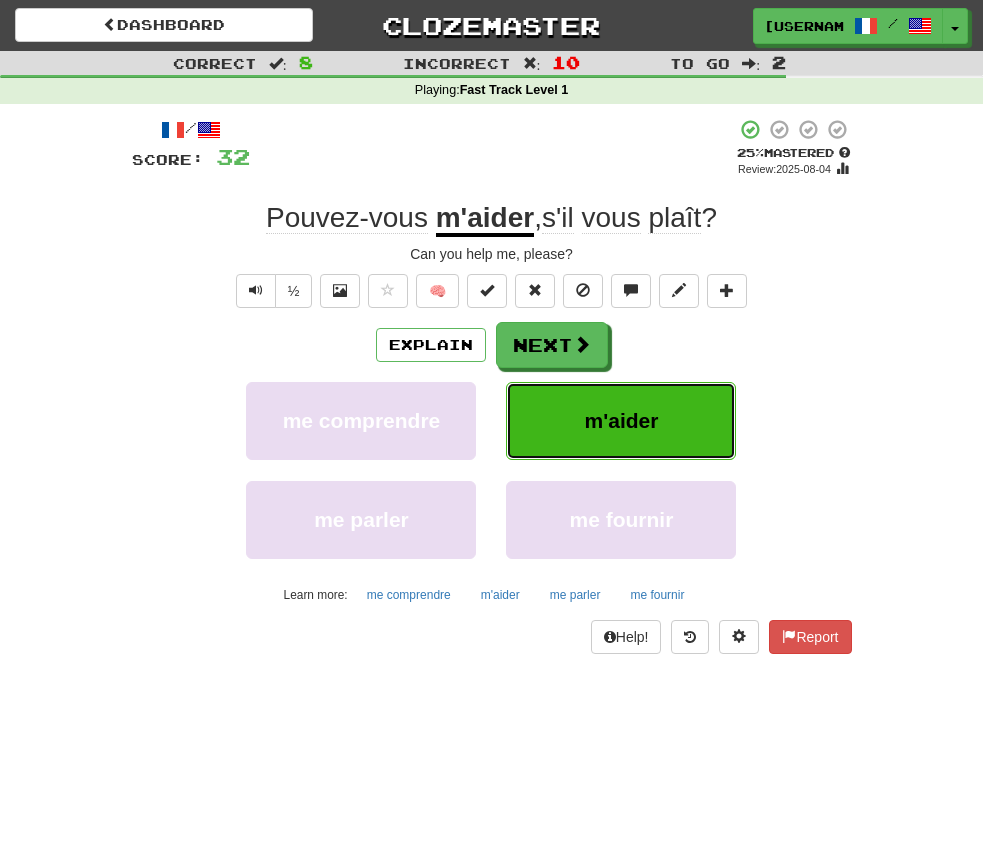click on "m'aider" at bounding box center (621, 421) 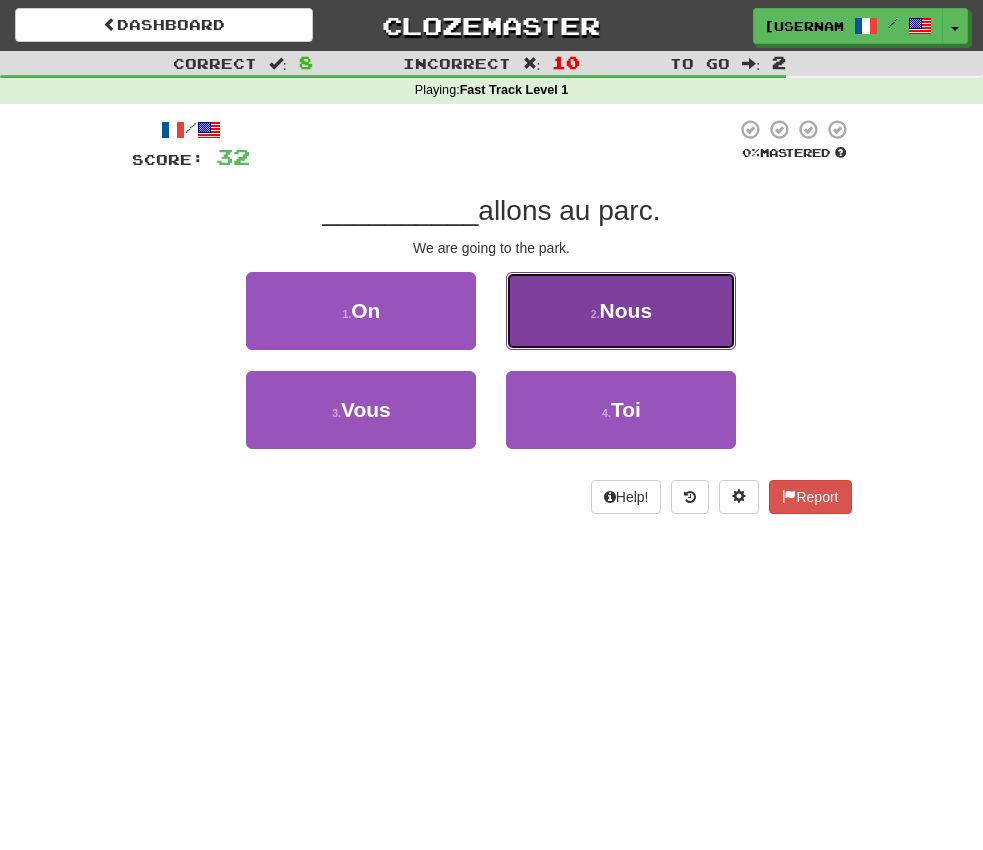 click on "2 ." at bounding box center [595, 314] 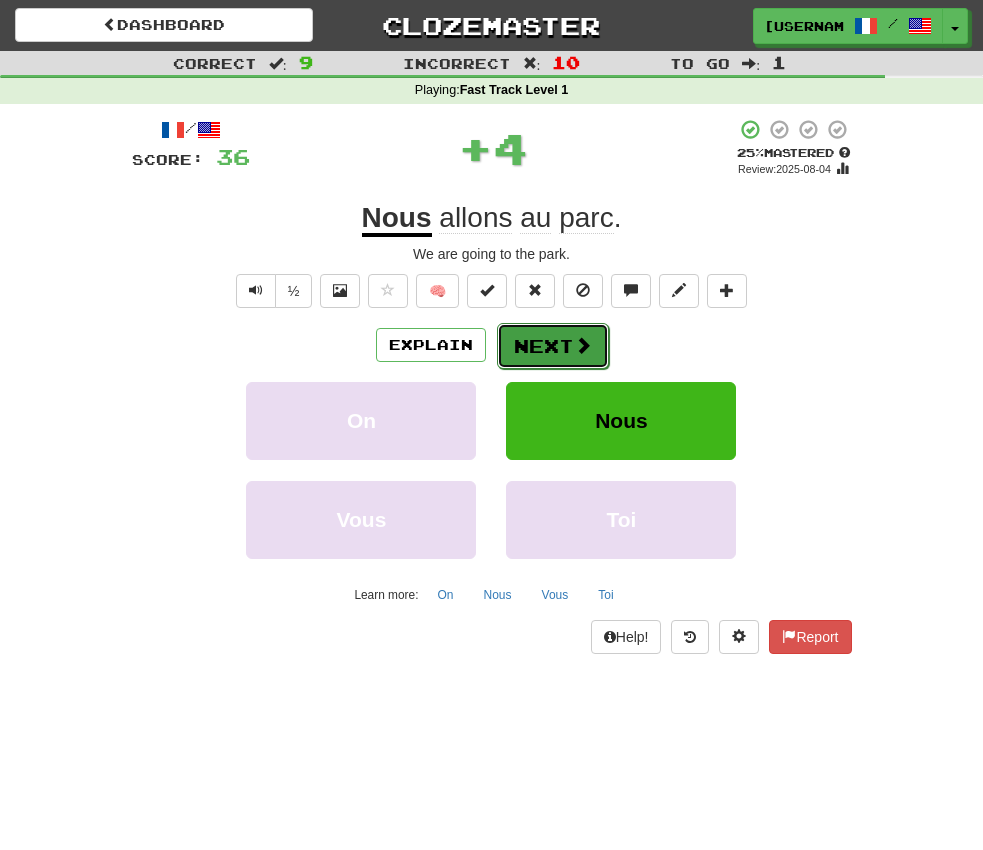click on "Next" at bounding box center (553, 346) 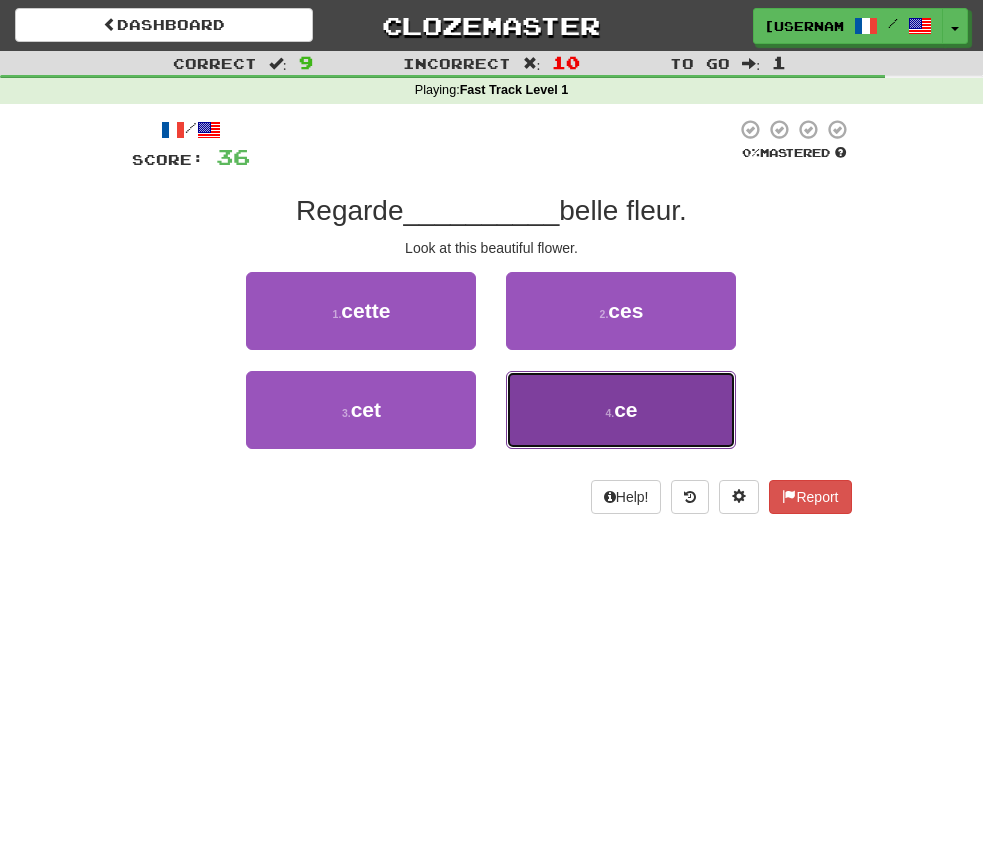 click on "4 .  ce" at bounding box center (621, 410) 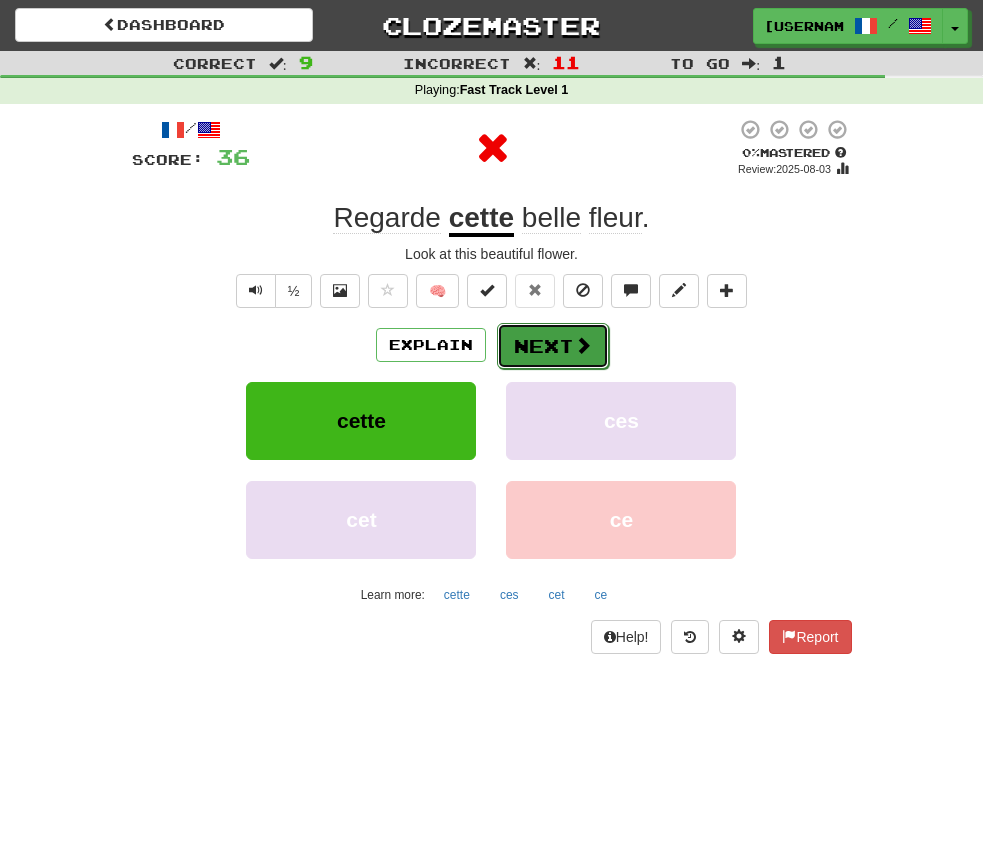 click on "Next" at bounding box center [553, 346] 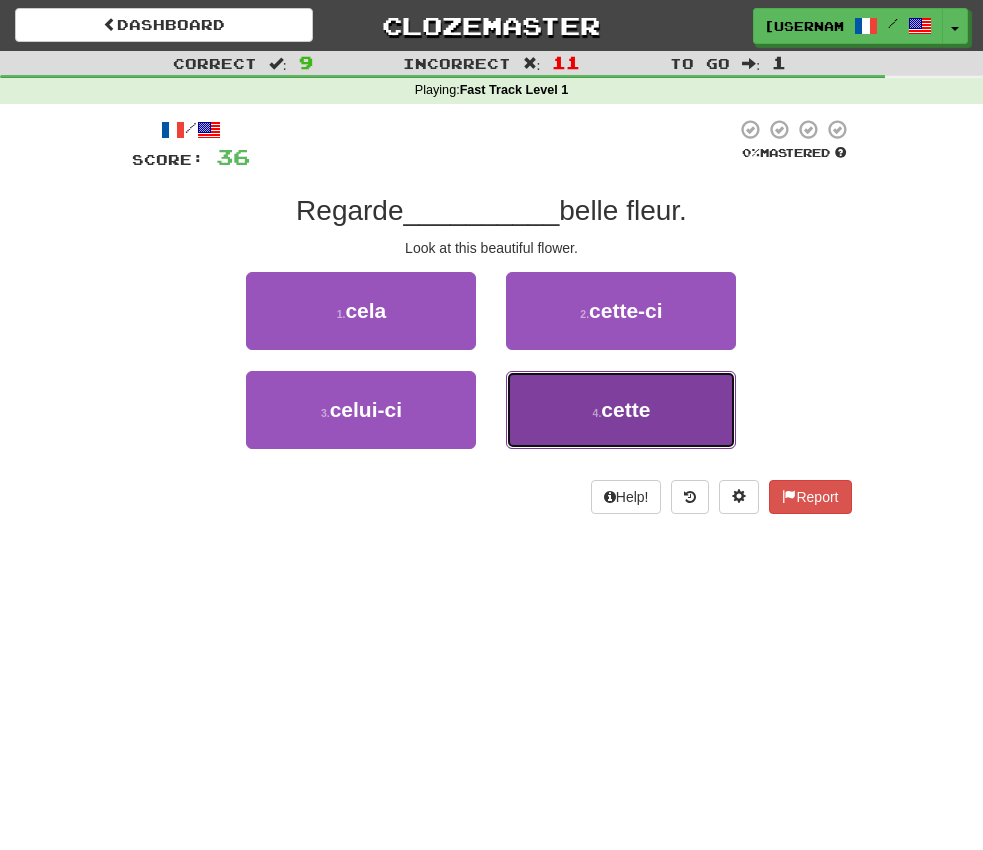 click on "4 .  cette" at bounding box center (621, 410) 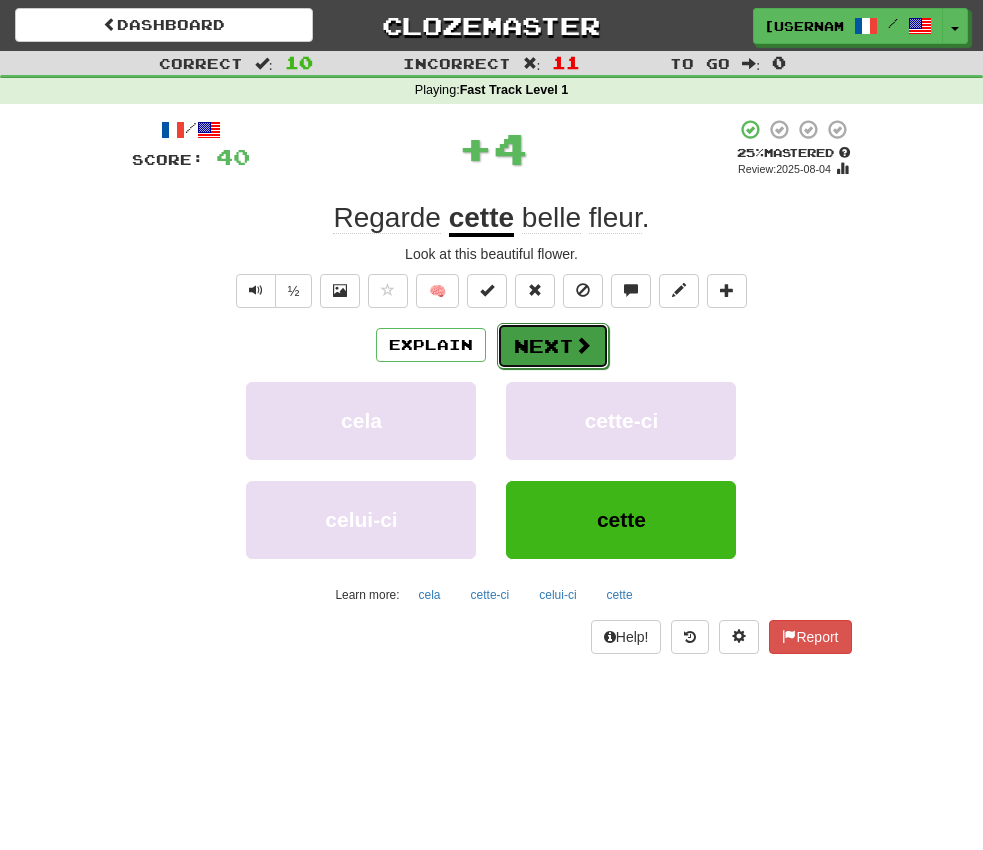 click on "Next" at bounding box center [553, 346] 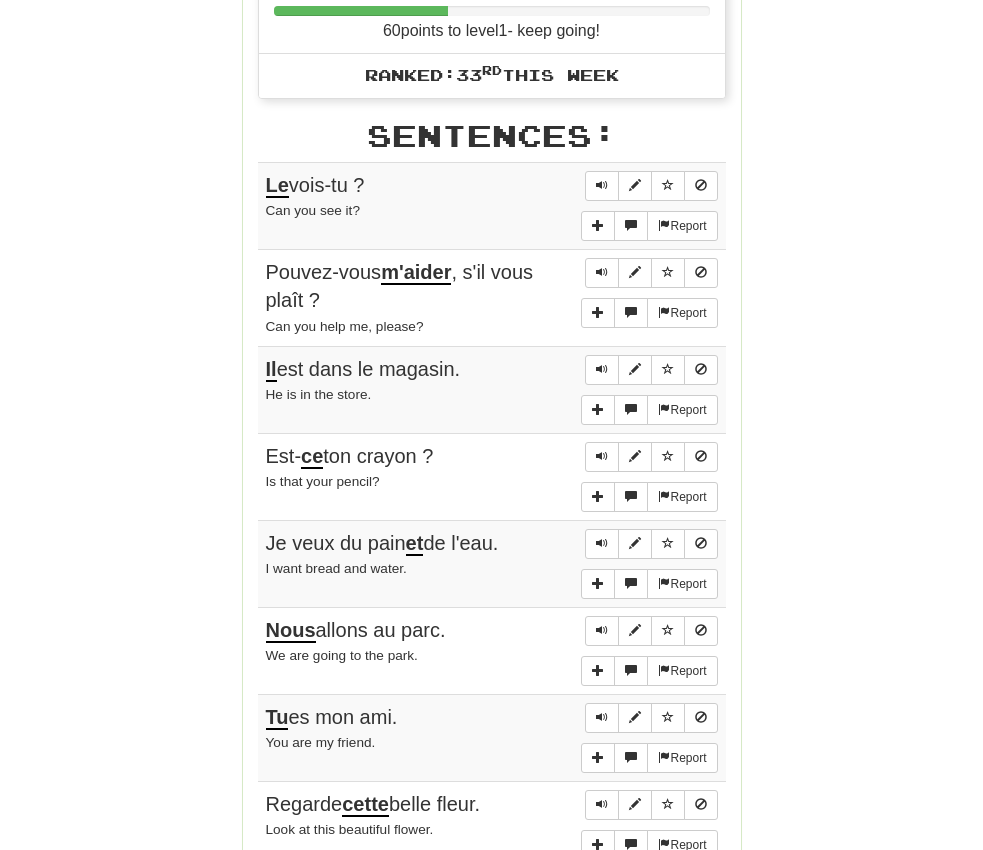 scroll, scrollTop: 1026, scrollLeft: 0, axis: vertical 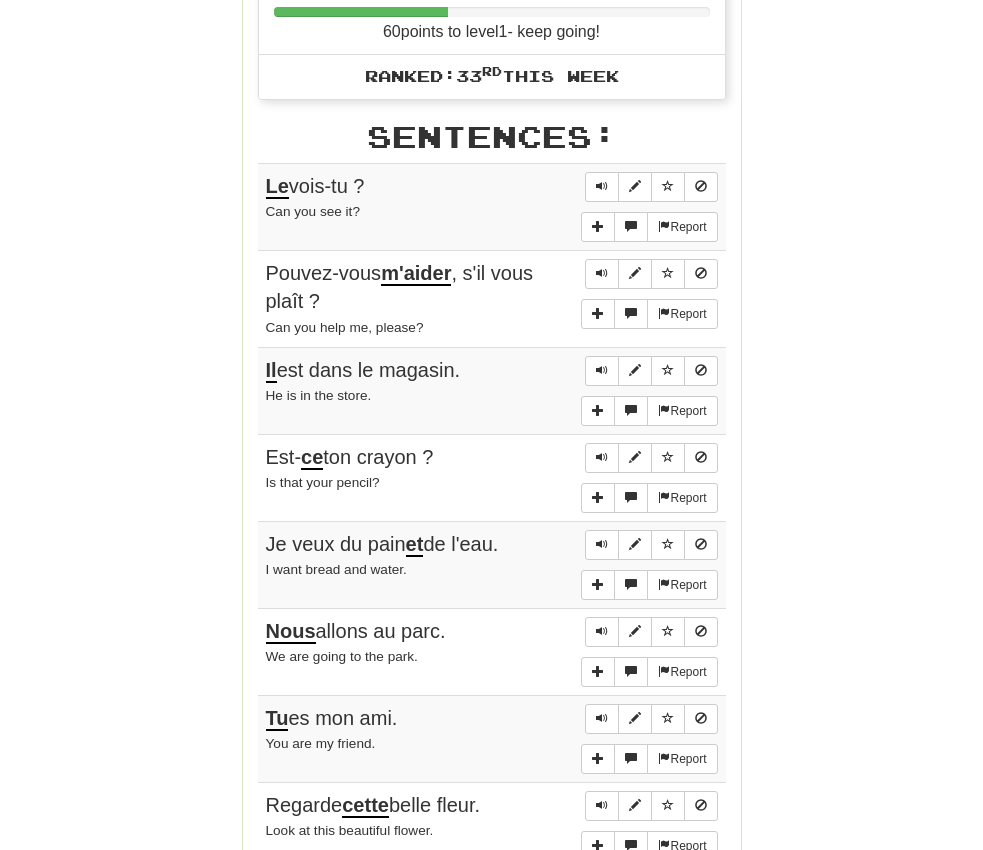 click on "Le" at bounding box center [277, 187] 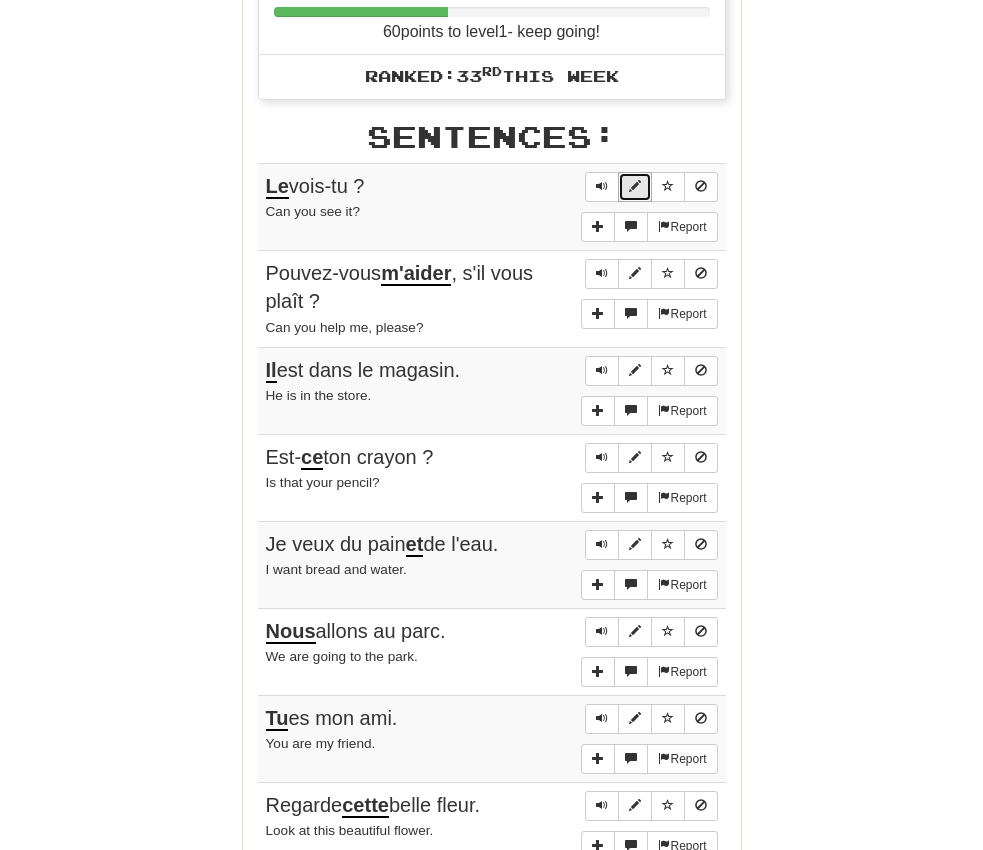 click at bounding box center (635, 187) 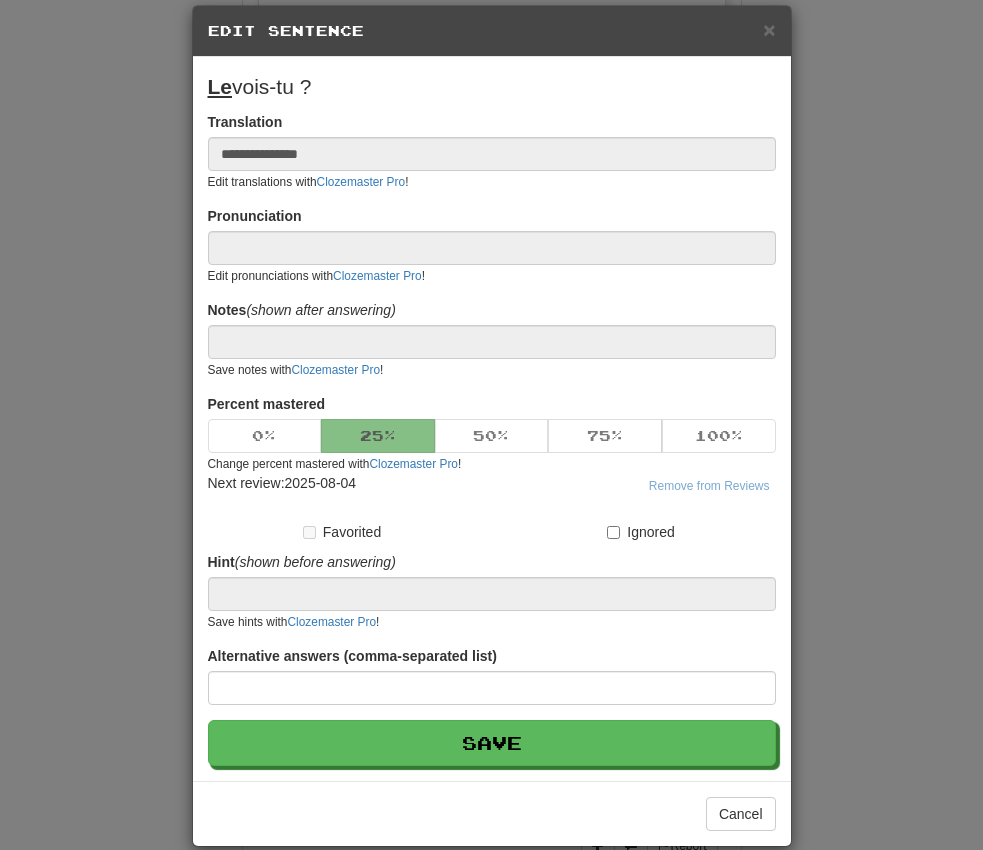 scroll, scrollTop: 32, scrollLeft: 0, axis: vertical 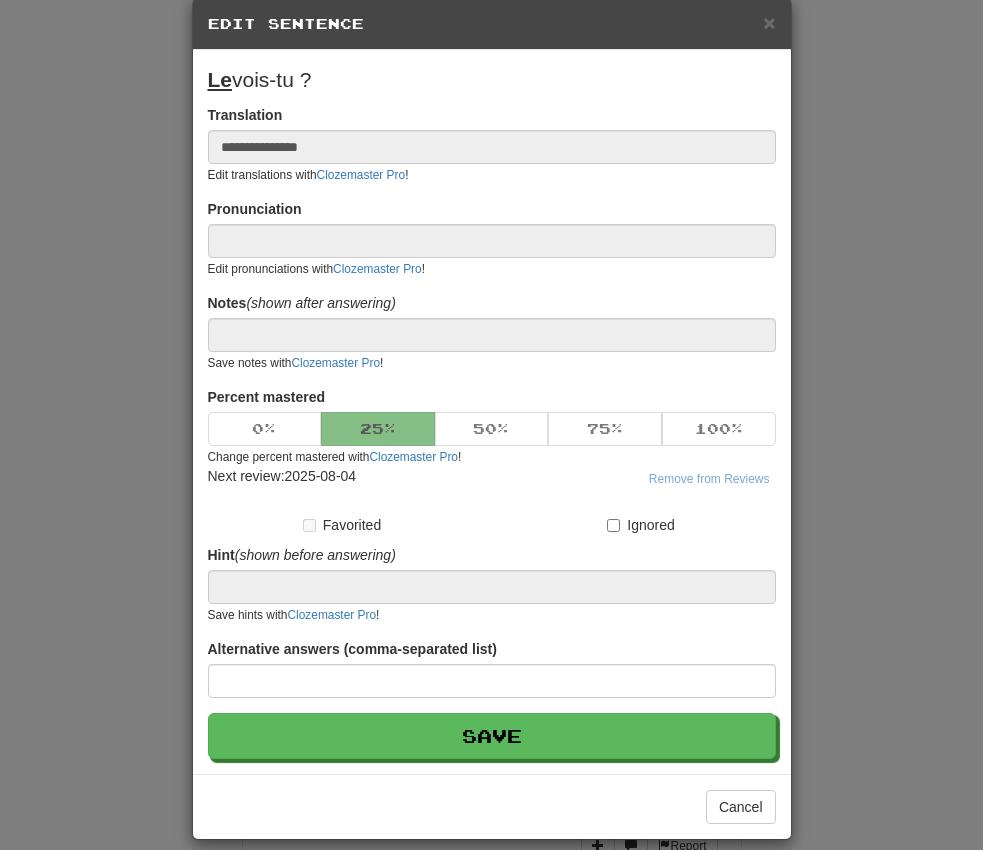 click on "**********" at bounding box center [491, 425] 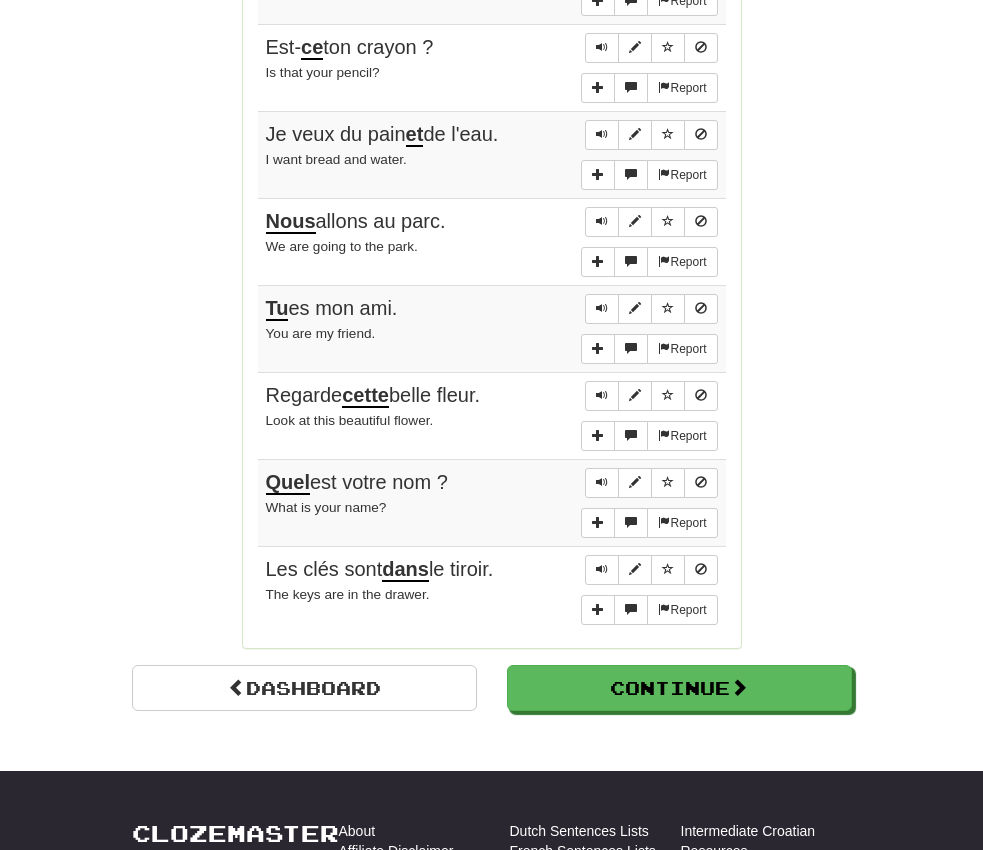 scroll, scrollTop: 1439, scrollLeft: 0, axis: vertical 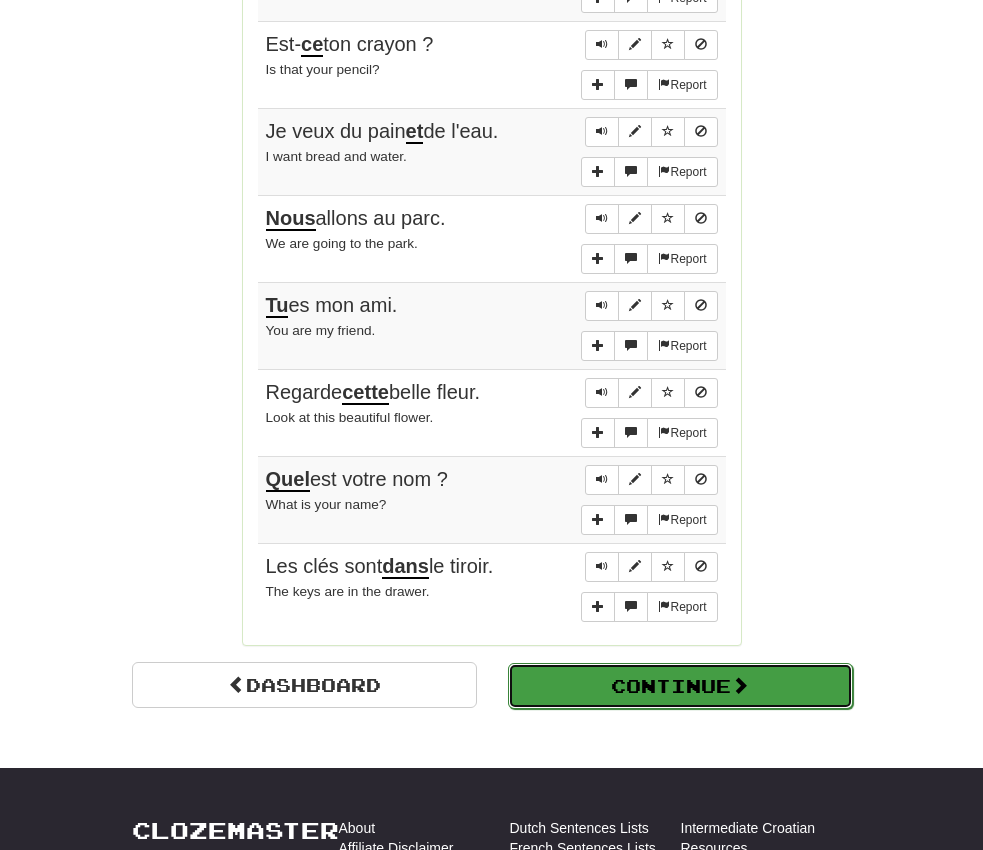 click on "Continue" at bounding box center [680, 686] 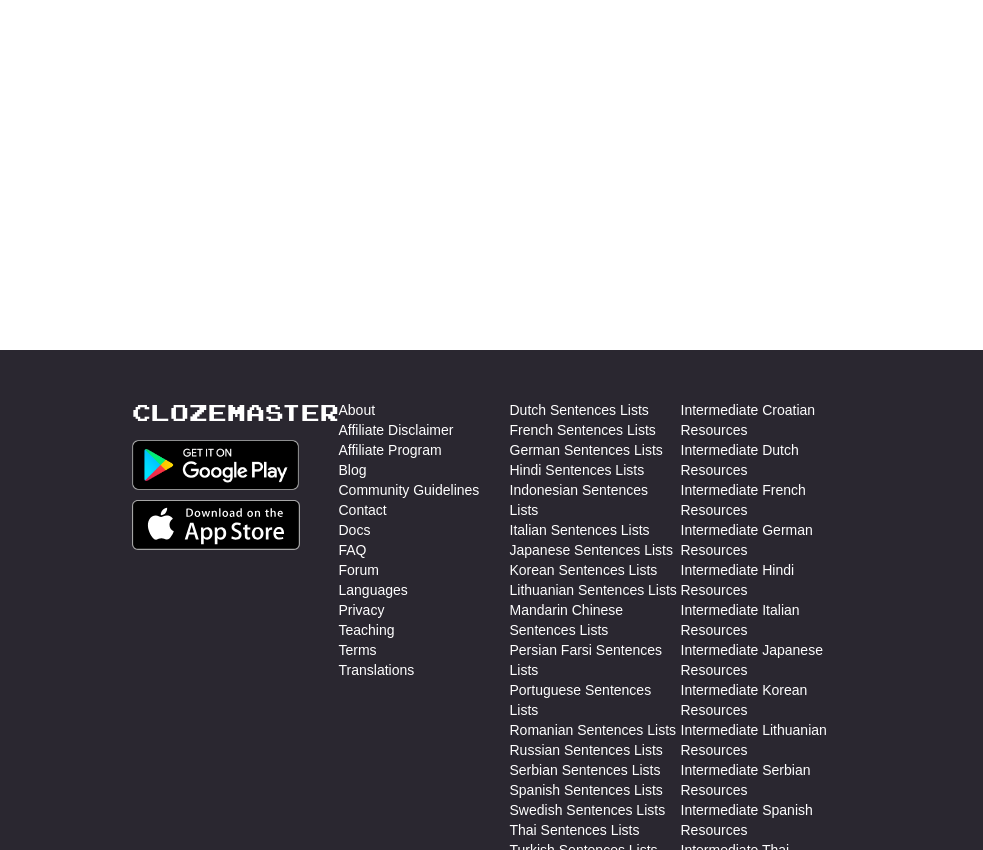 scroll, scrollTop: 0, scrollLeft: 0, axis: both 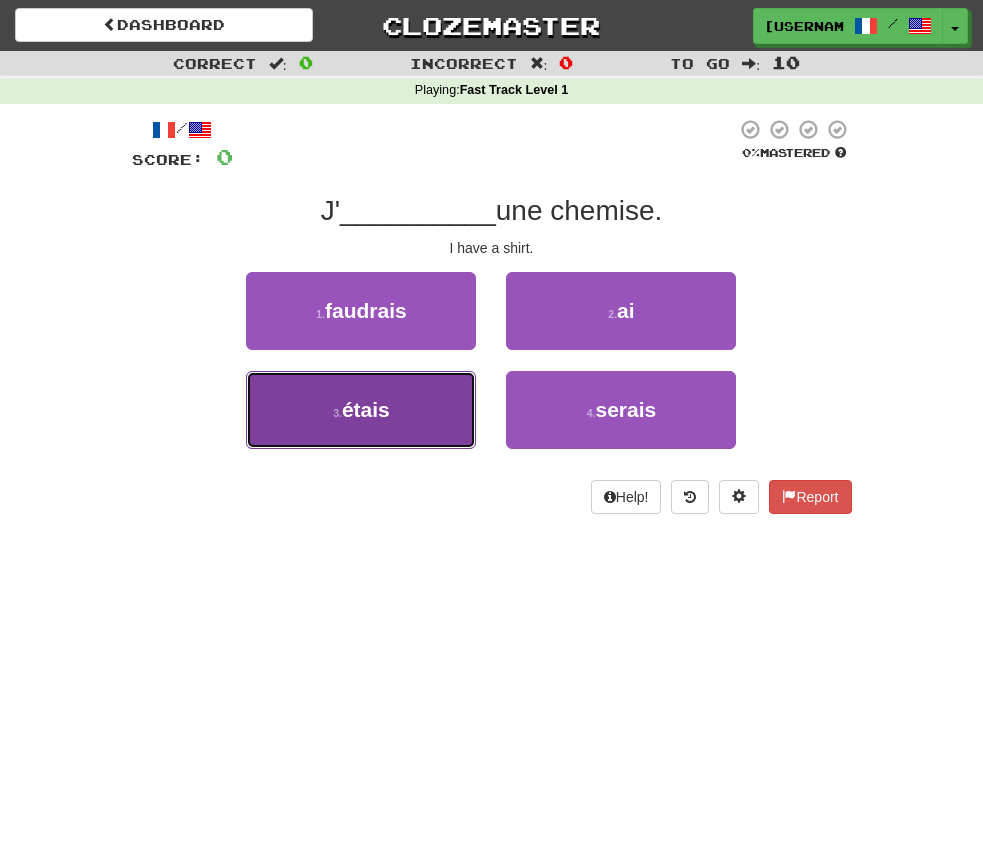click on "3 .  étais" at bounding box center (361, 410) 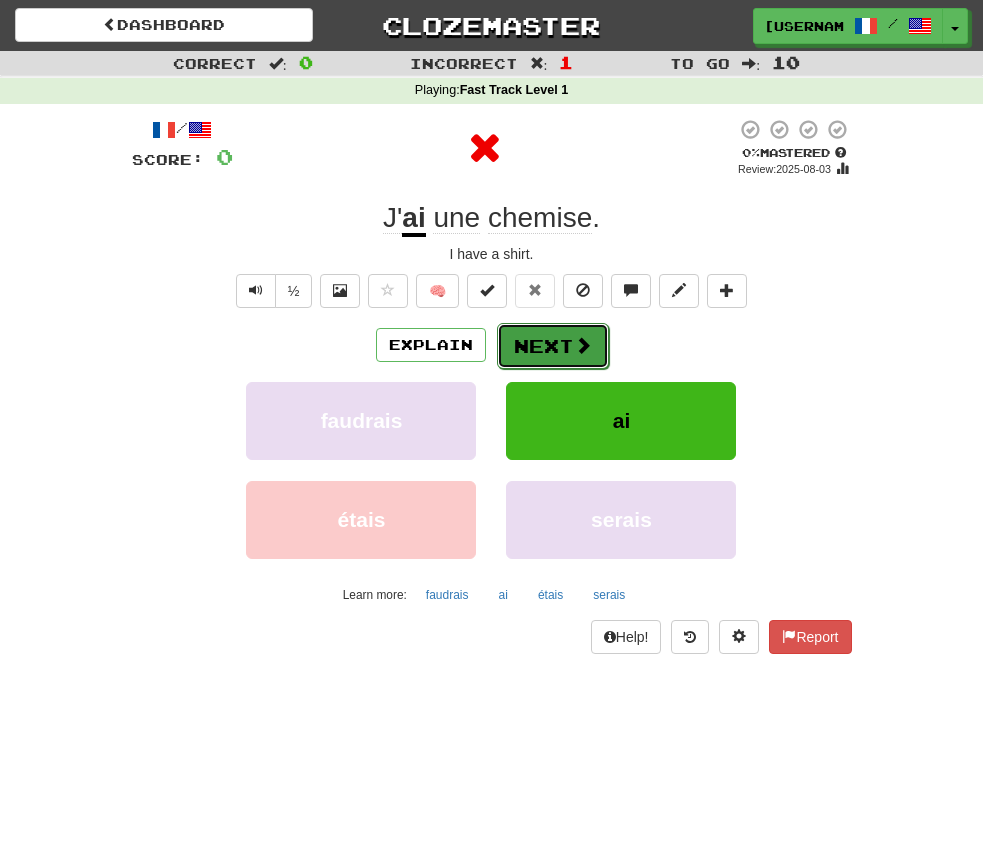click on "Next" at bounding box center (553, 346) 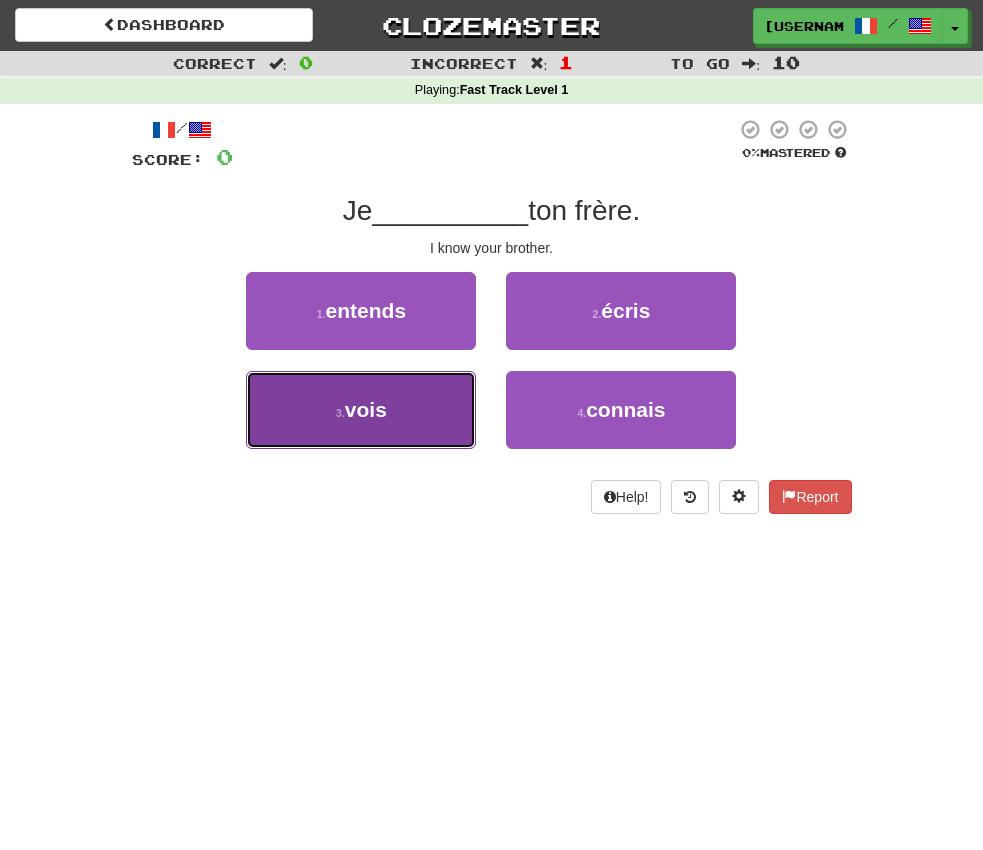 click on "3 .  vois" at bounding box center (361, 410) 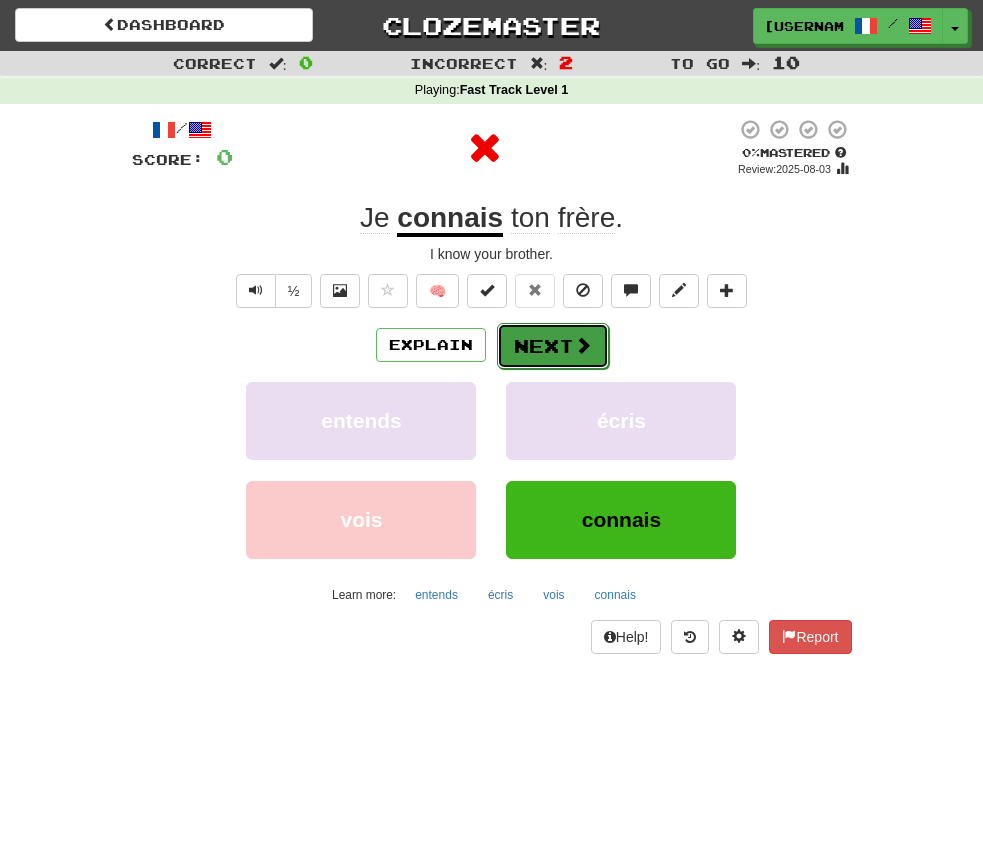 click on "Next" at bounding box center (553, 346) 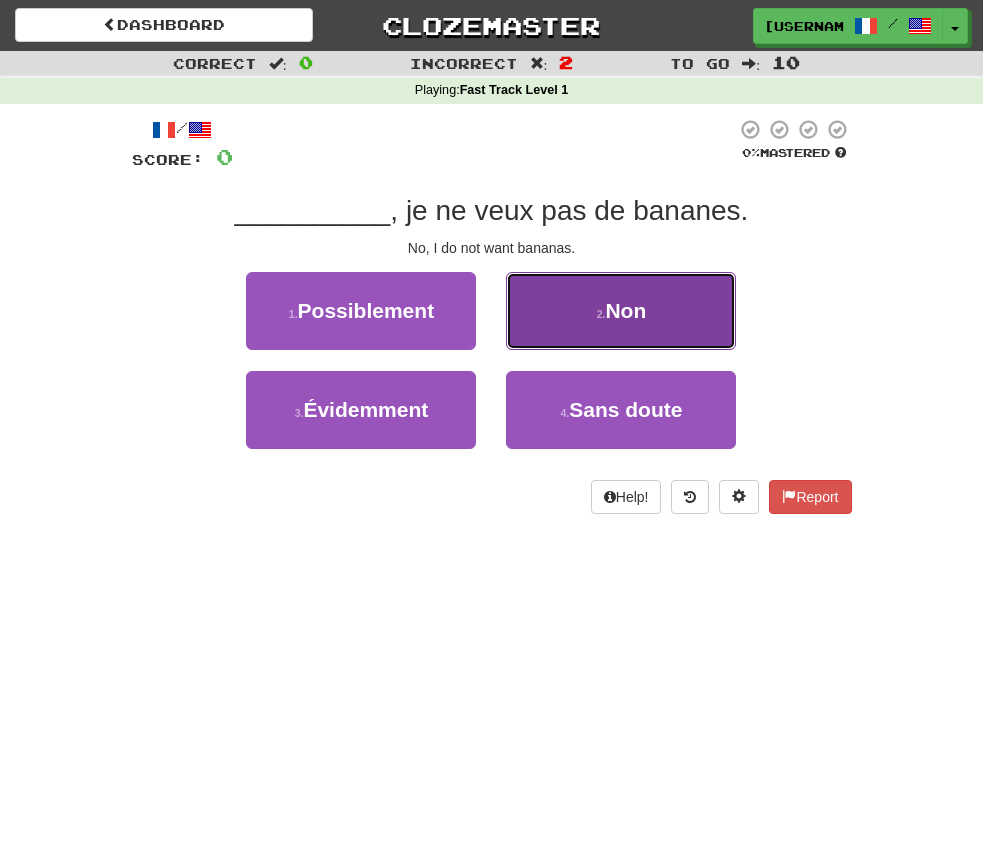 click on "2 .  Non" at bounding box center [621, 311] 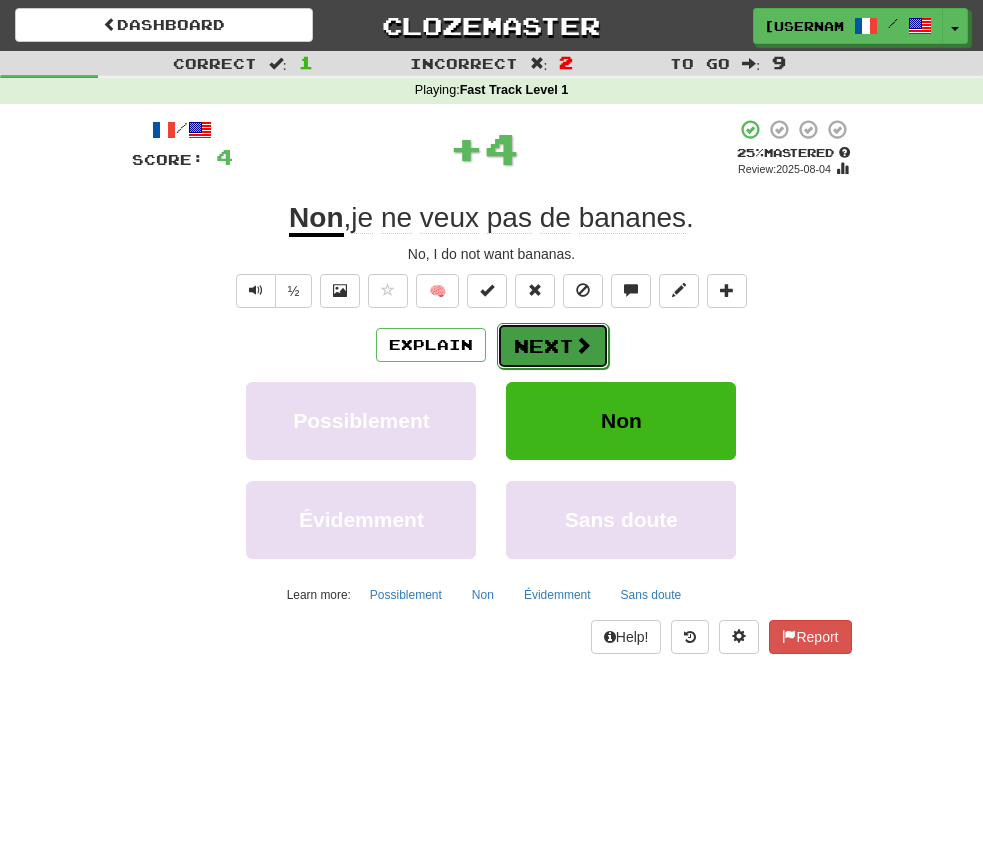 click on "Next" at bounding box center [553, 346] 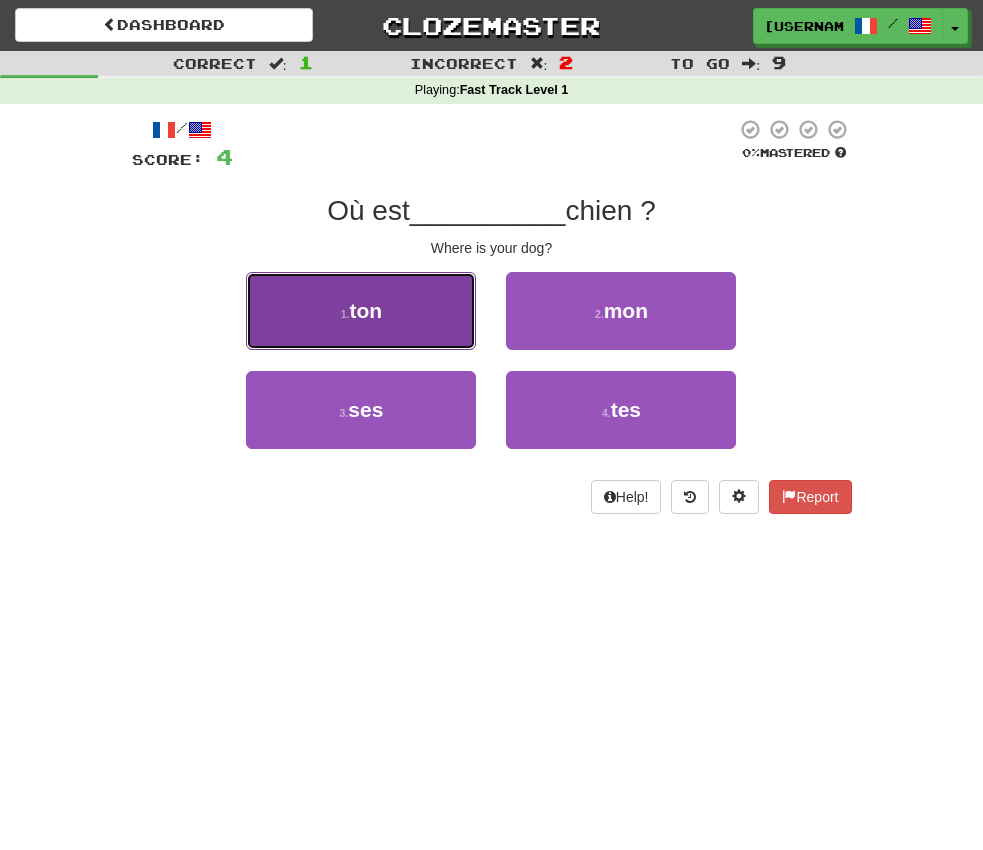 click on "1 .  ton" at bounding box center [361, 311] 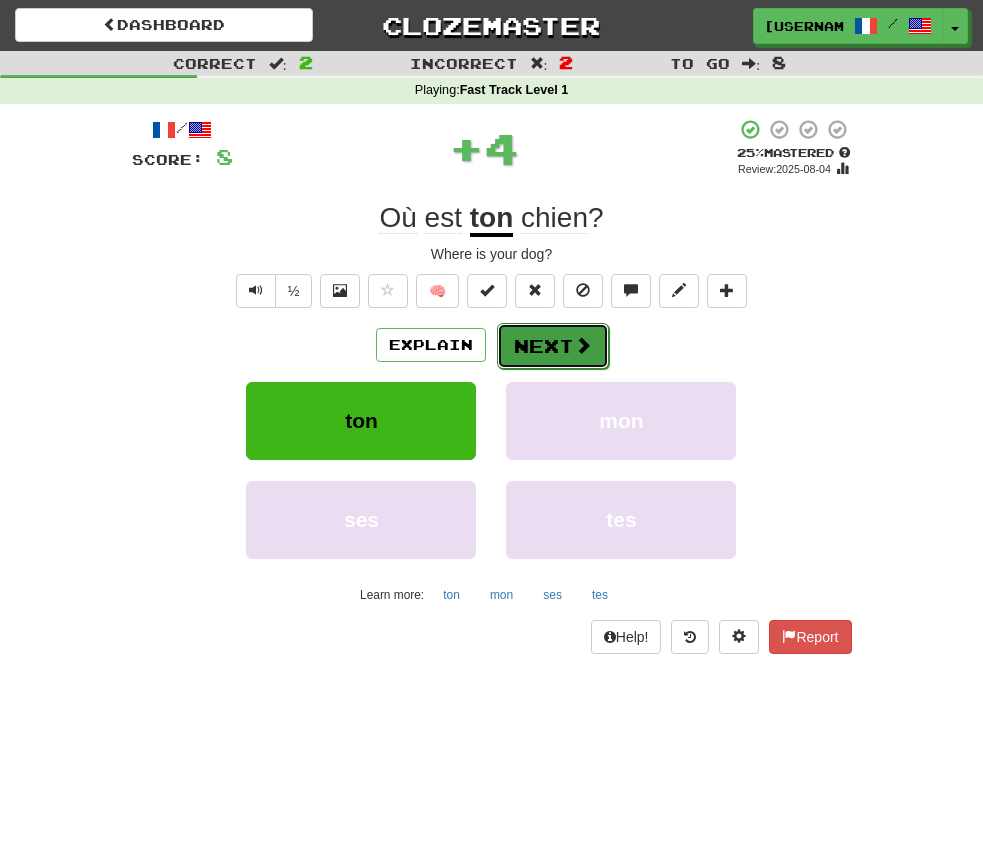click on "Next" at bounding box center (553, 346) 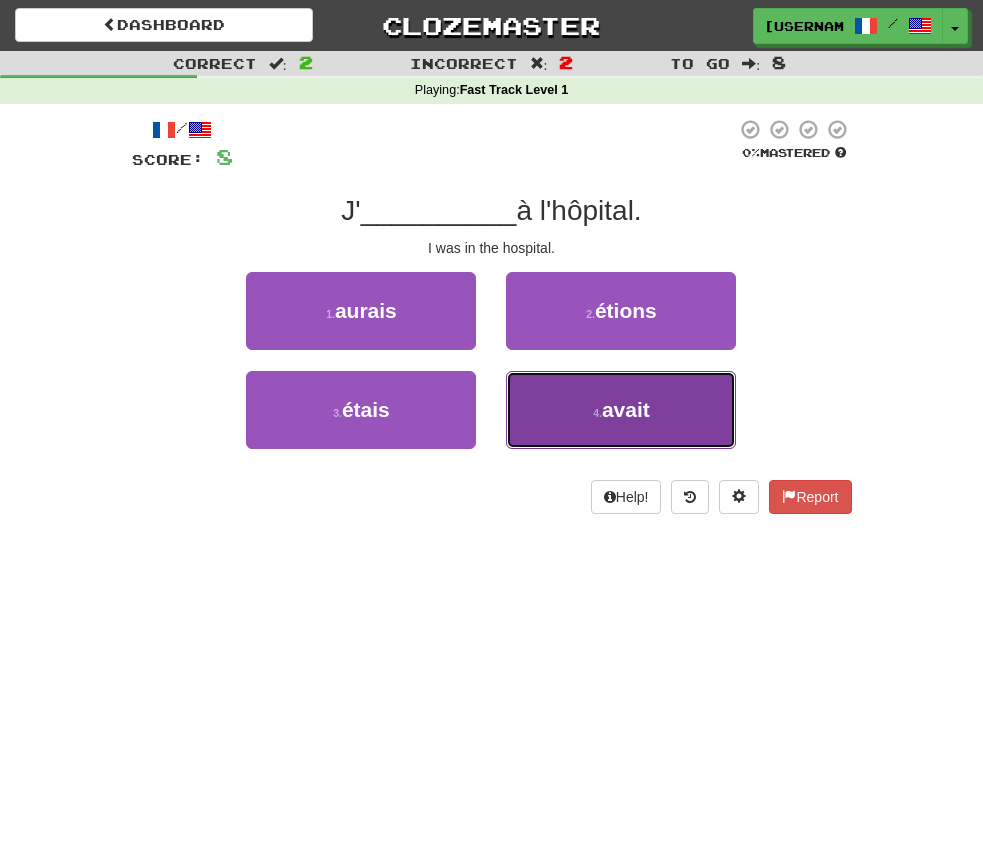 click on "4 .  avait" at bounding box center [621, 410] 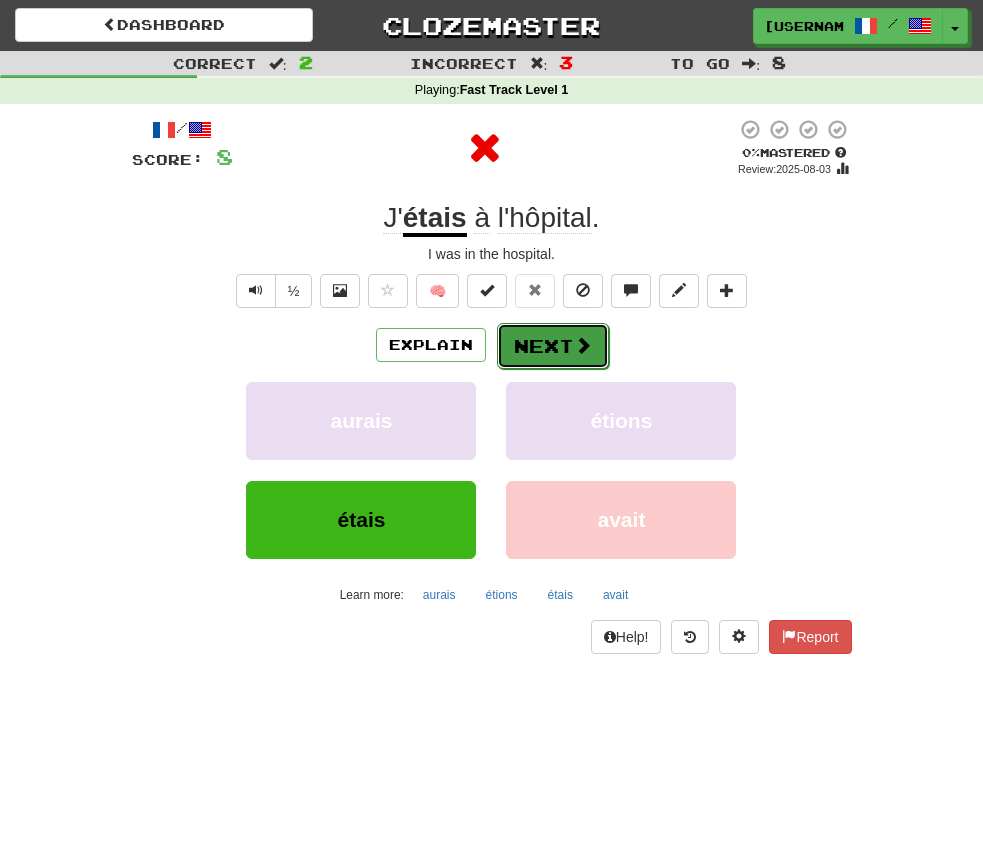 click on "Next" at bounding box center (553, 346) 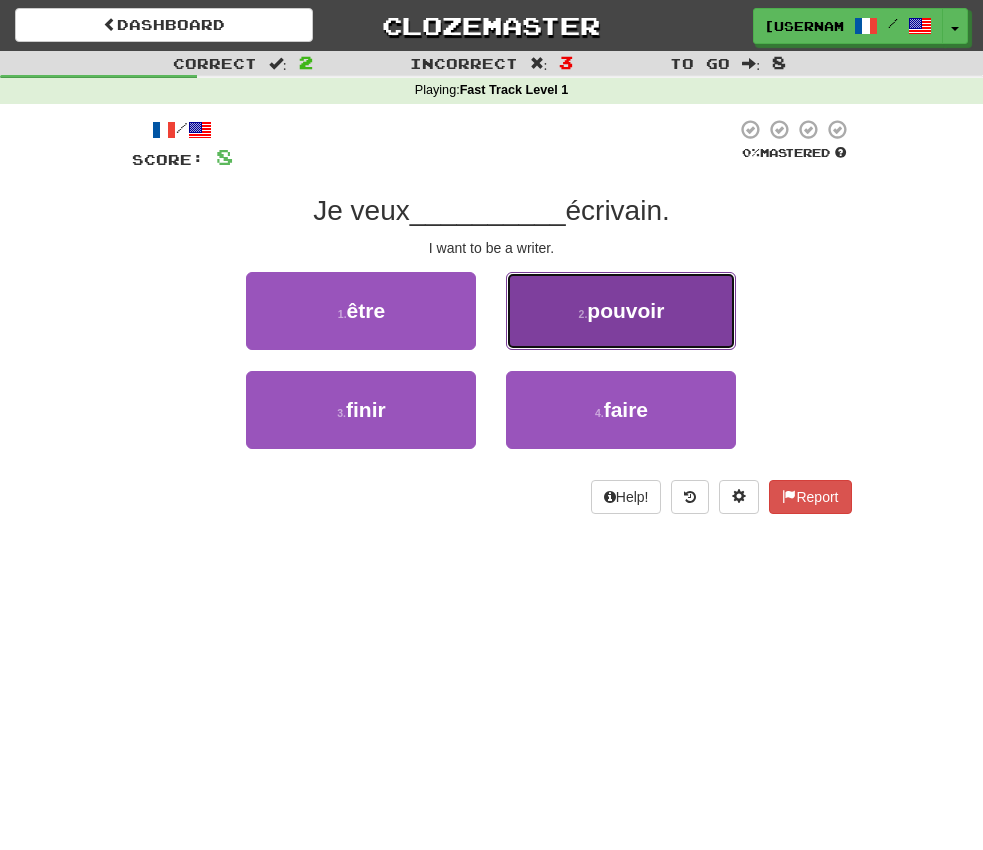 click on "2 .  pouvoir" at bounding box center [621, 311] 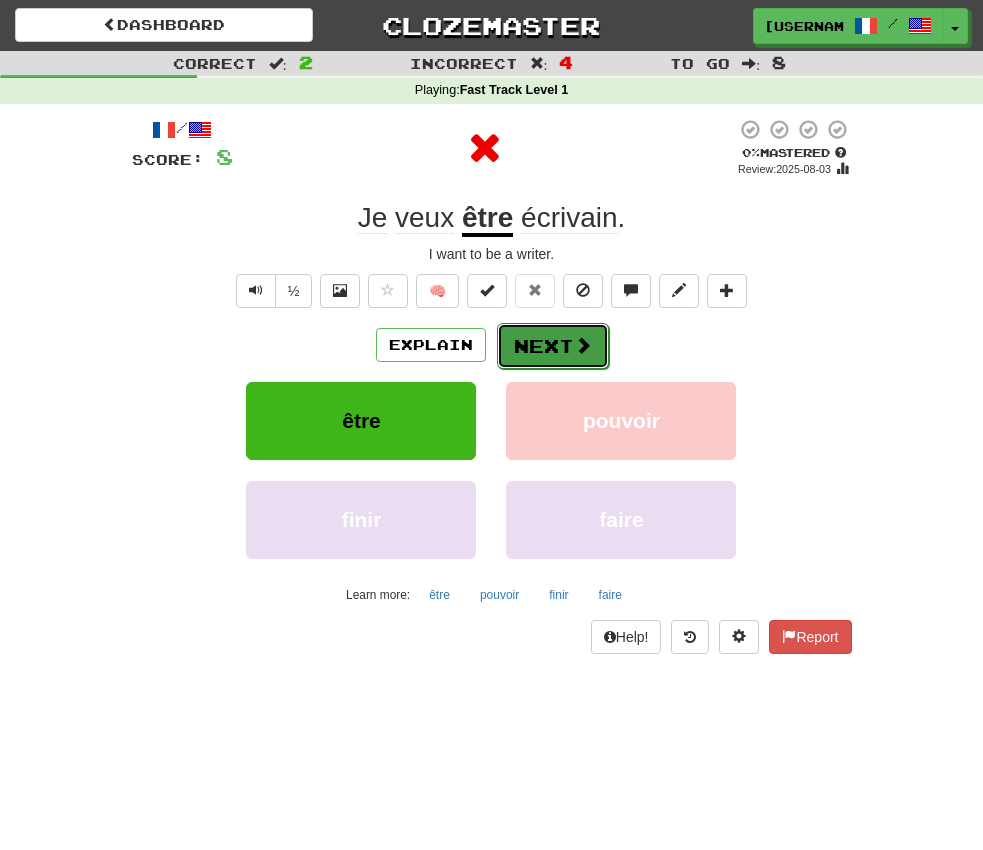 click on "Next" at bounding box center (553, 346) 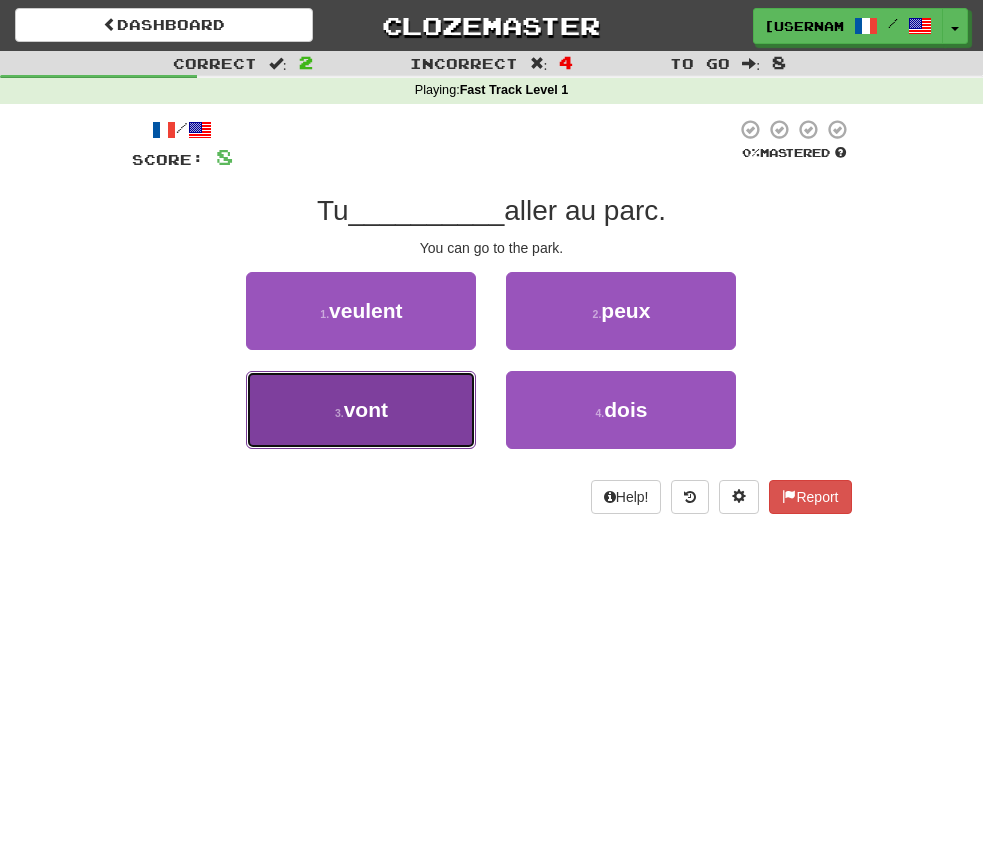 click on "3 .  vont" at bounding box center [361, 410] 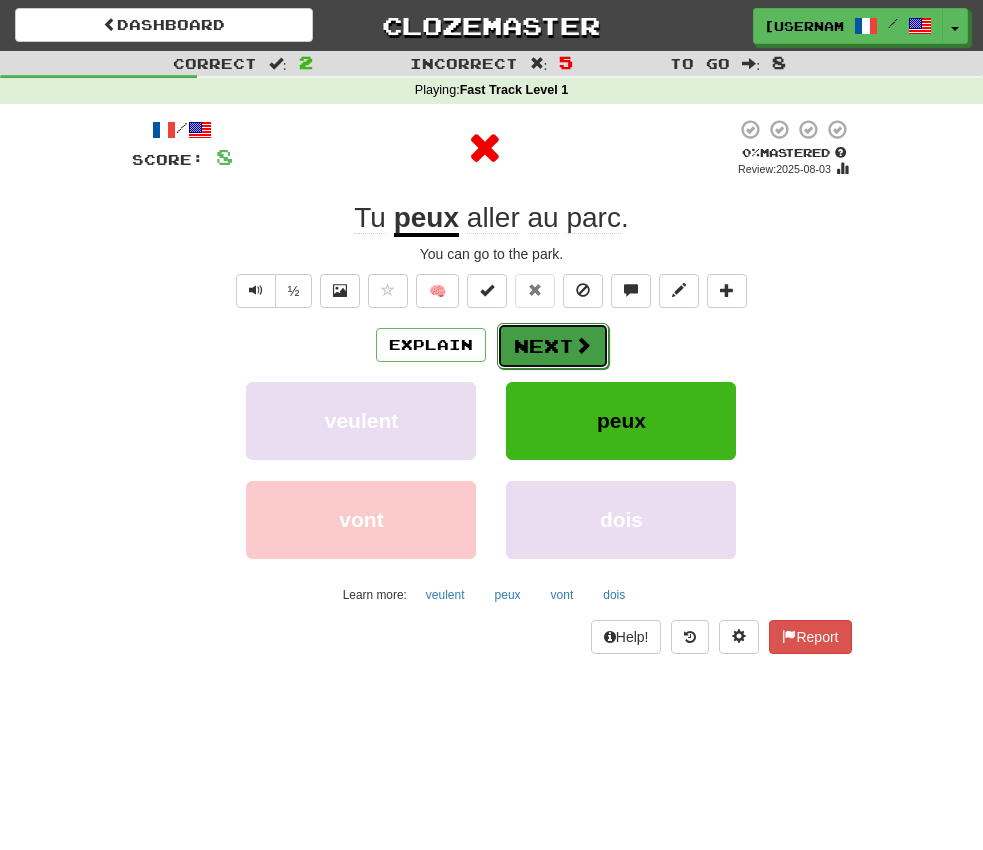 click on "Next" at bounding box center (553, 346) 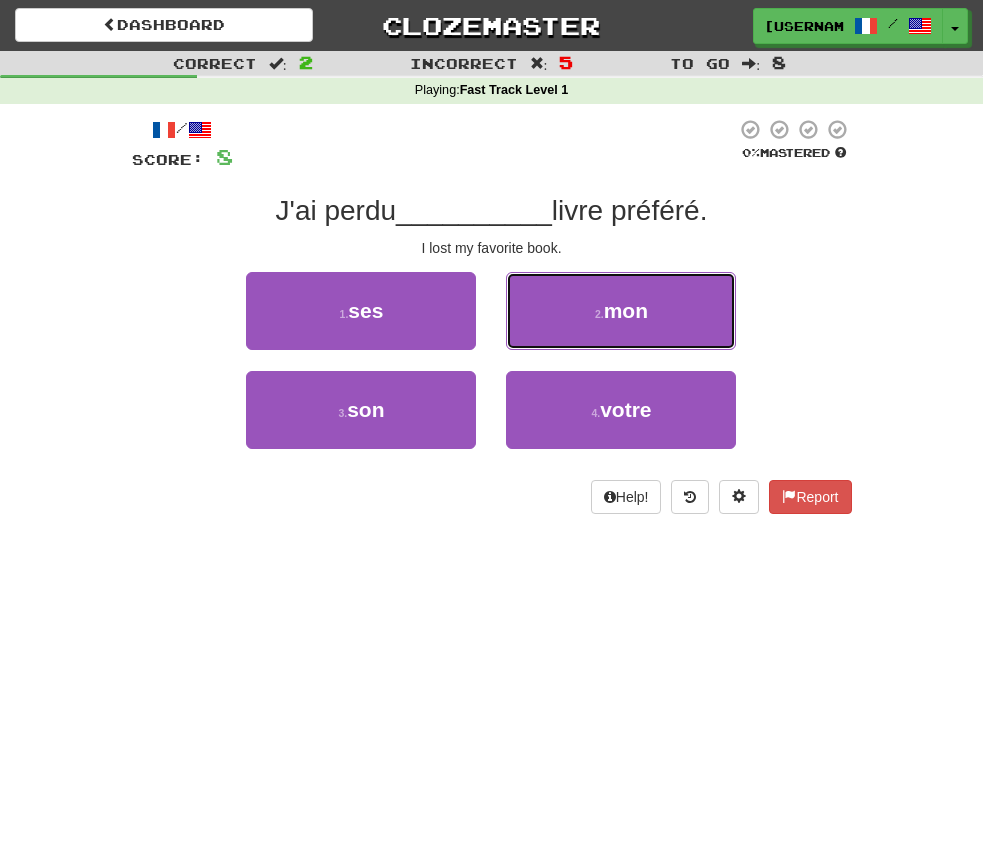 click on "2 .  mon" at bounding box center (621, 311) 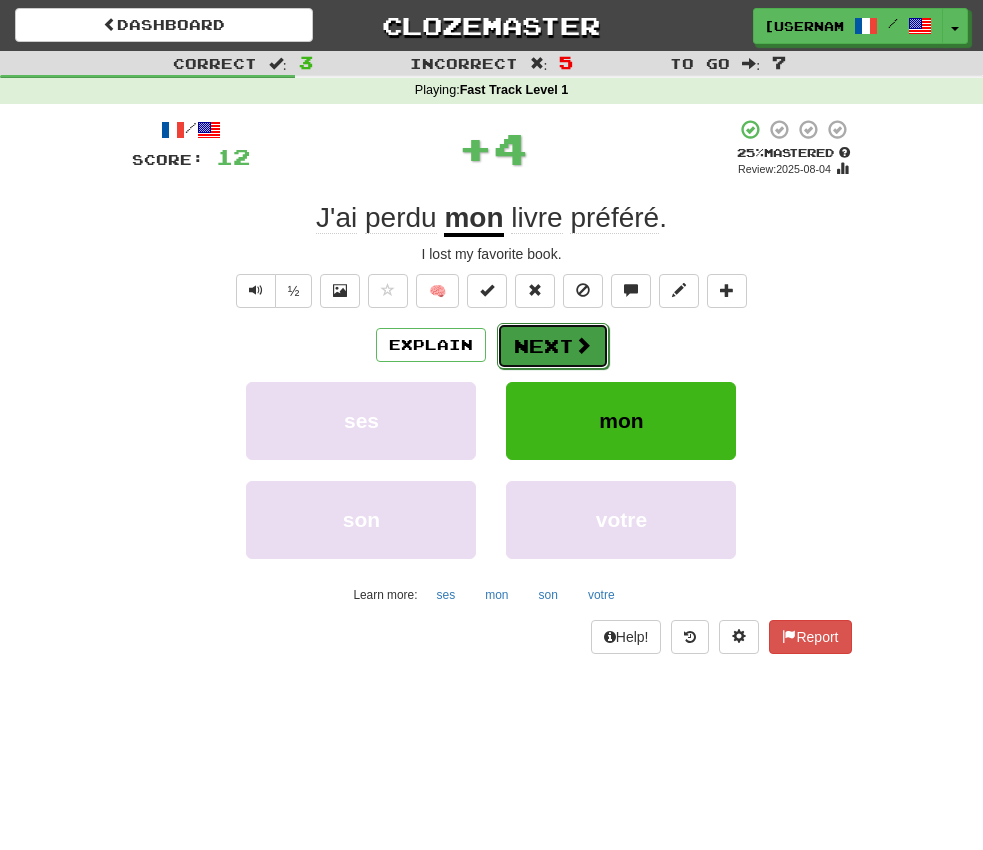 click on "Next" at bounding box center [553, 346] 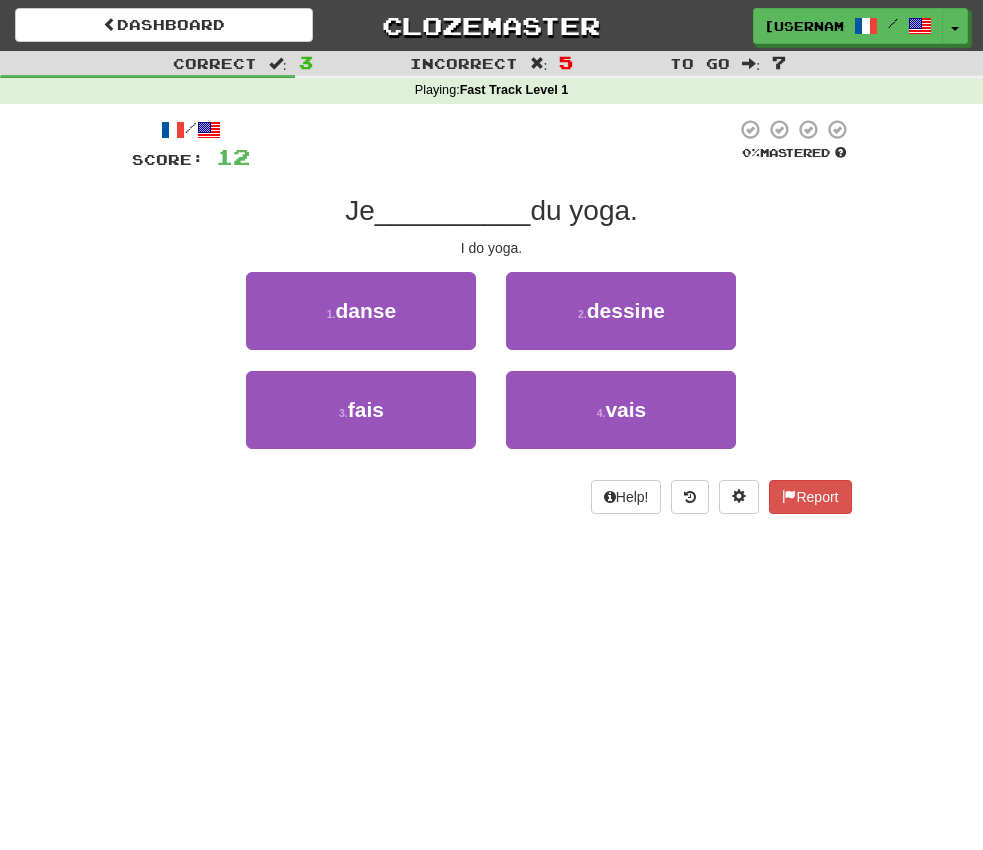 click at bounding box center [209, 130] 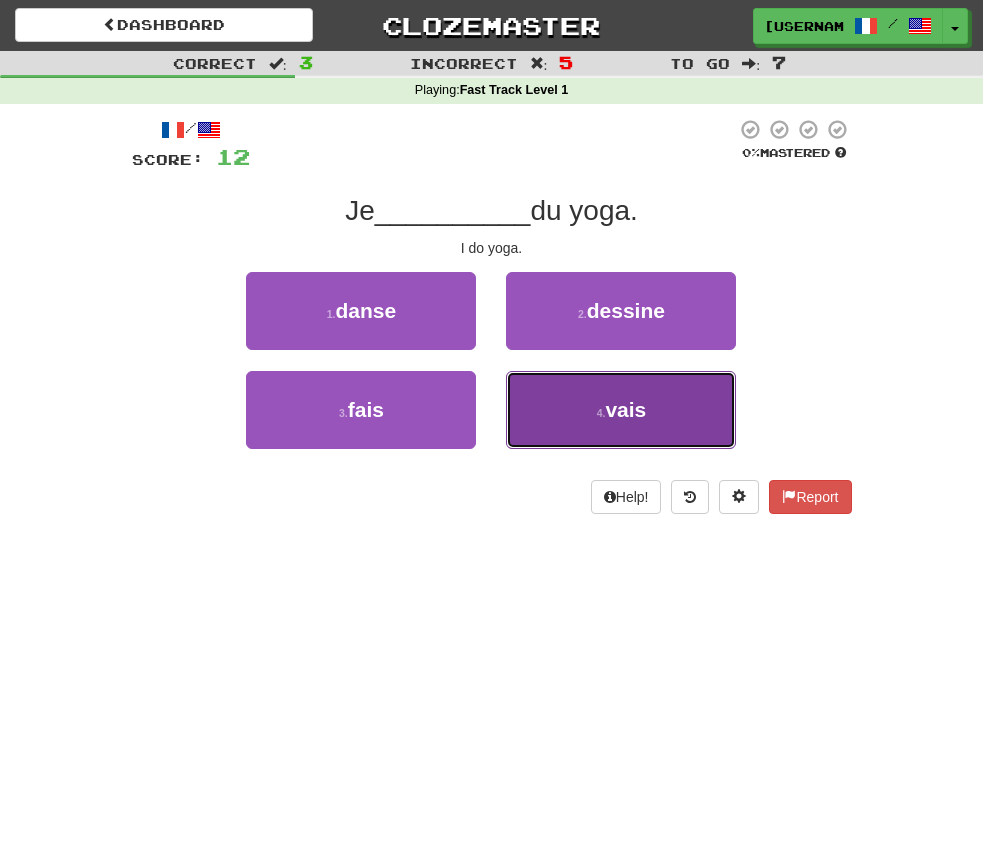click on "4 .  vais" at bounding box center [621, 410] 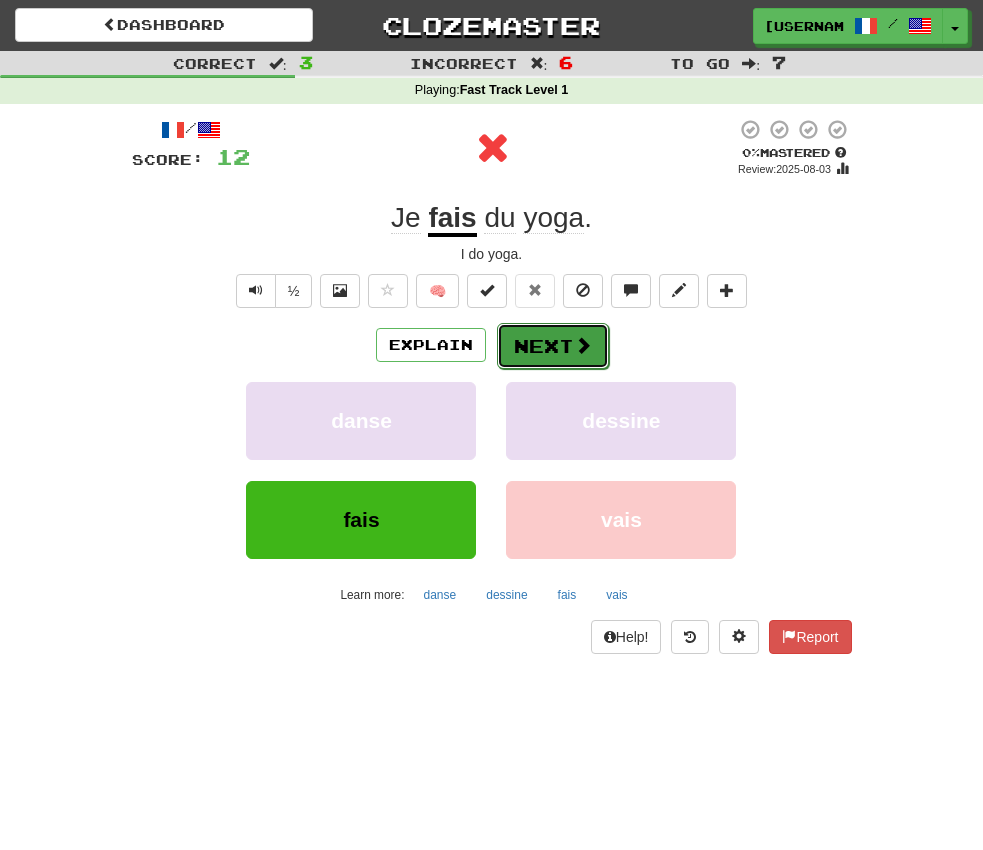 click on "Next" at bounding box center (553, 346) 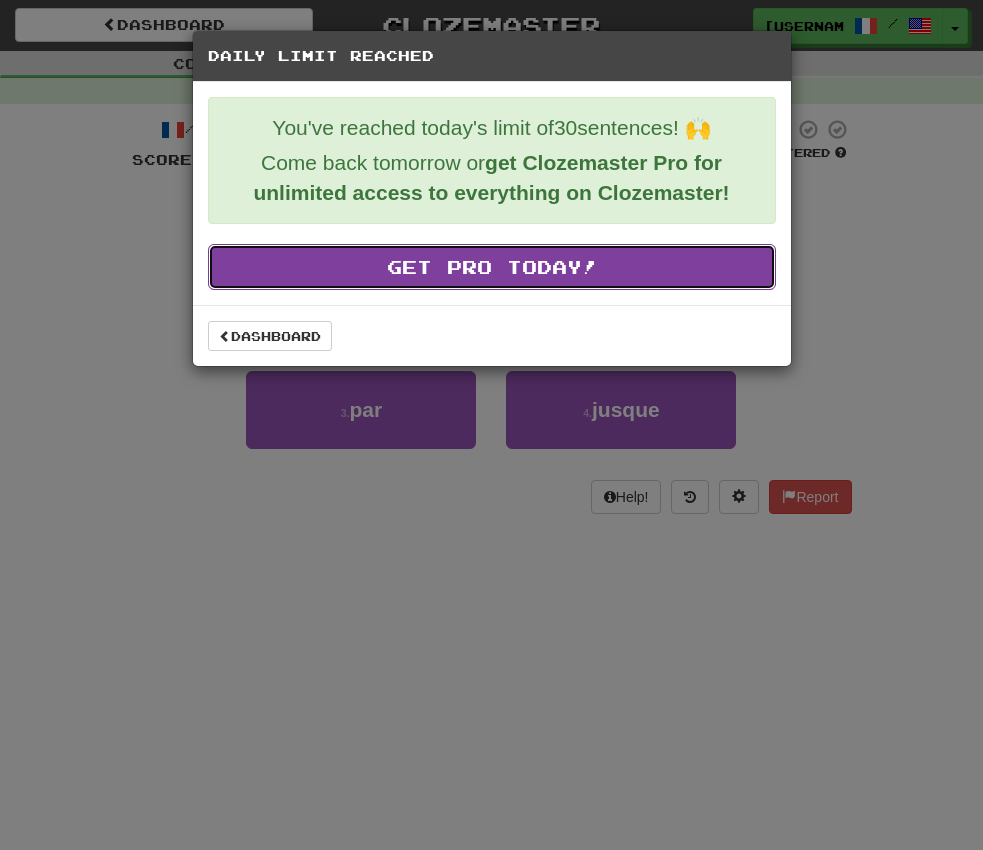 click on "Get Pro Today!" at bounding box center (492, 267) 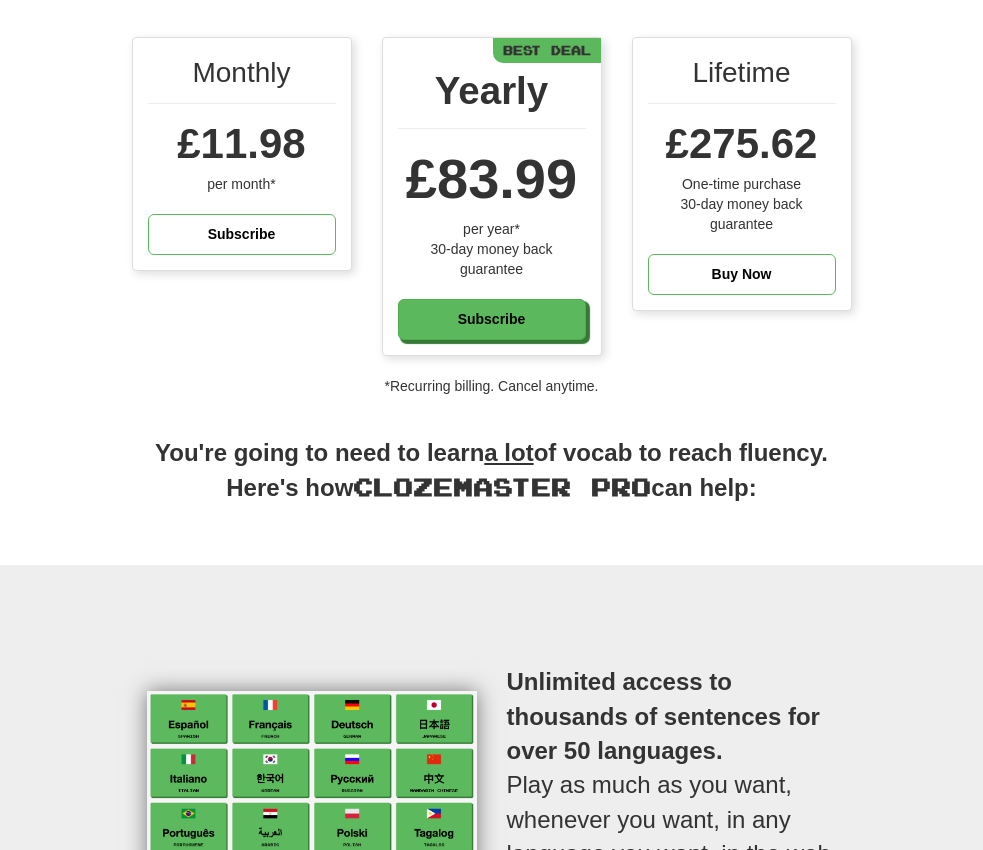 scroll, scrollTop: 0, scrollLeft: 0, axis: both 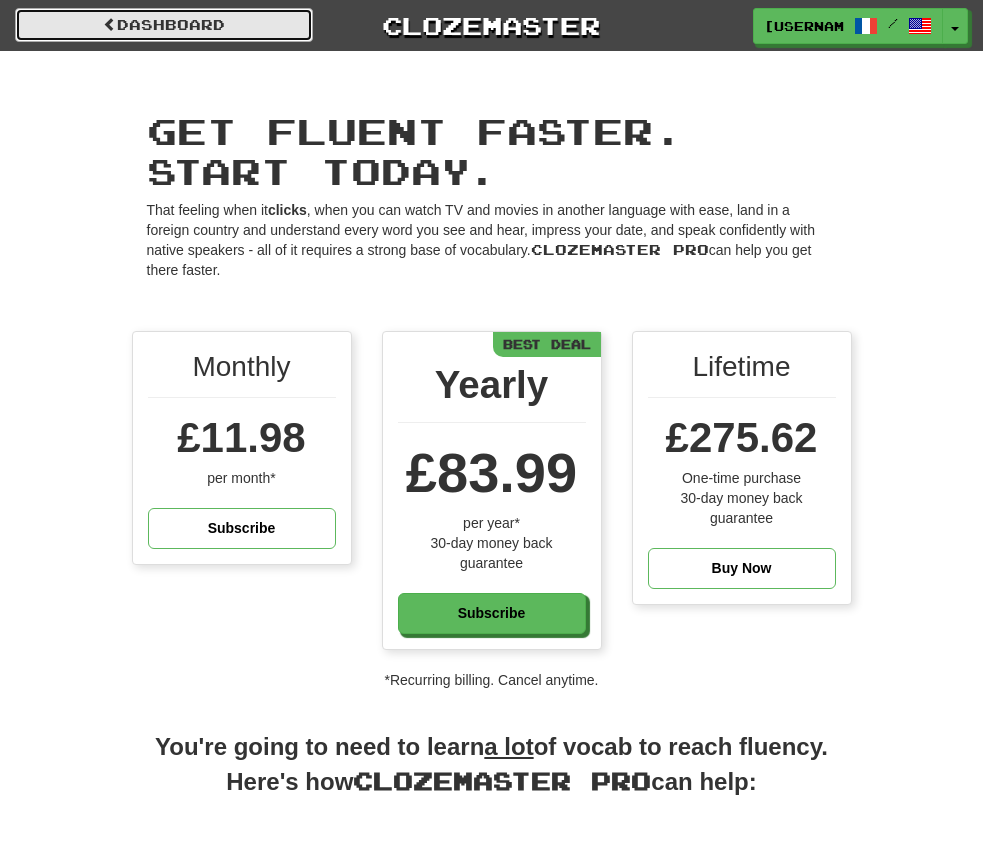 click on "Dashboard" at bounding box center [164, 25] 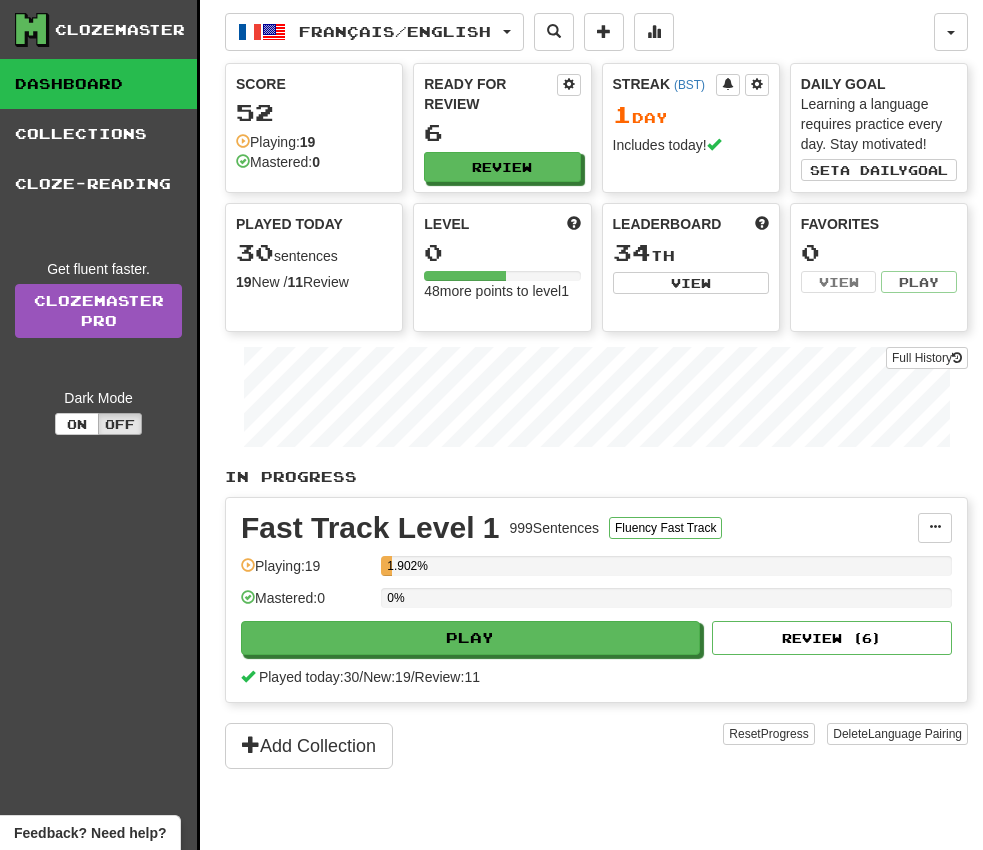 scroll, scrollTop: 7, scrollLeft: 0, axis: vertical 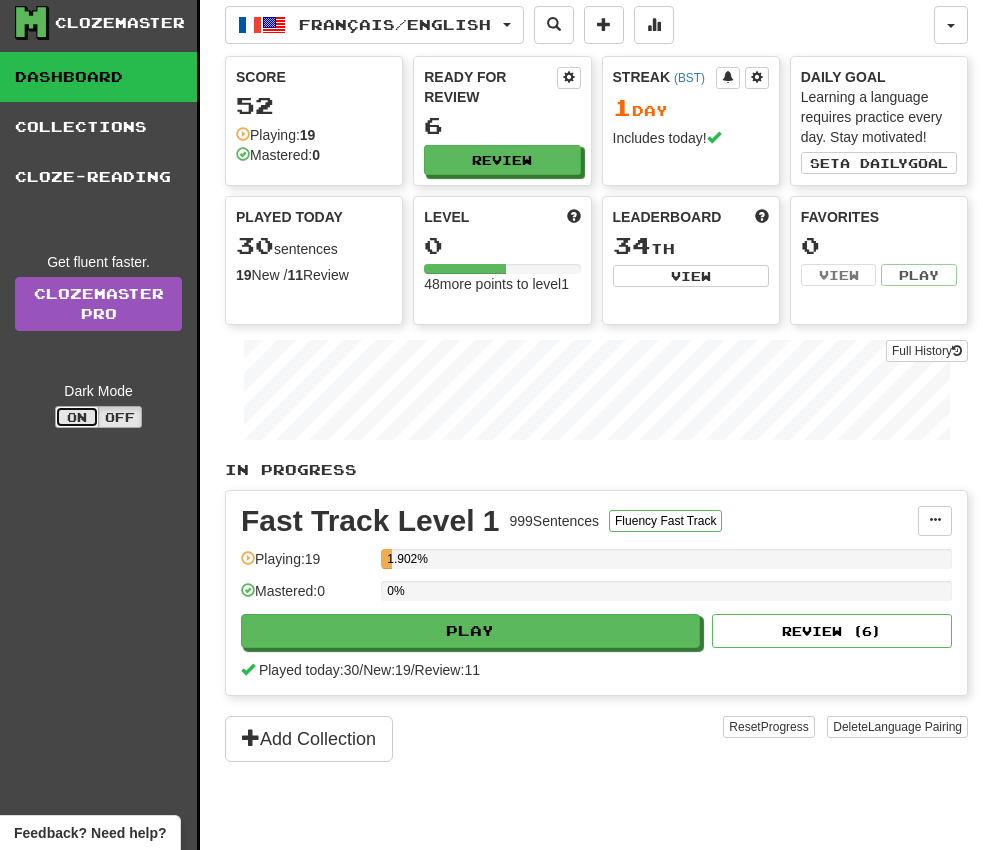 click on "On" at bounding box center (77, 417) 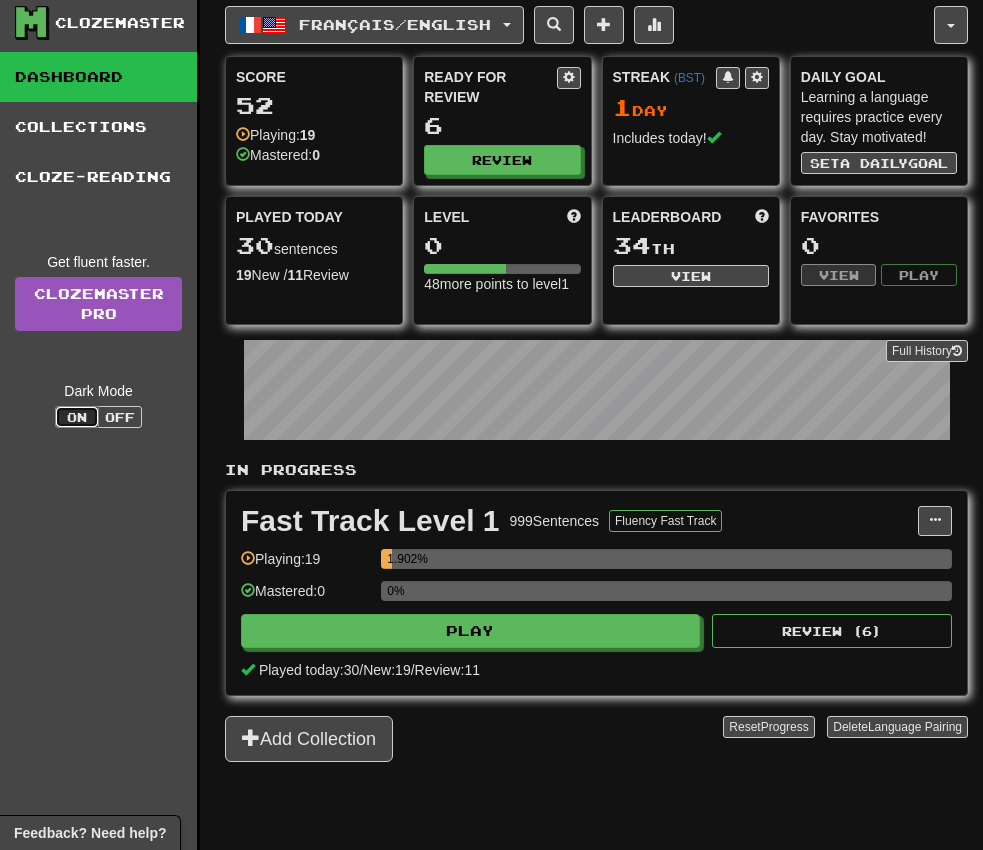 click on "On" at bounding box center [77, 417] 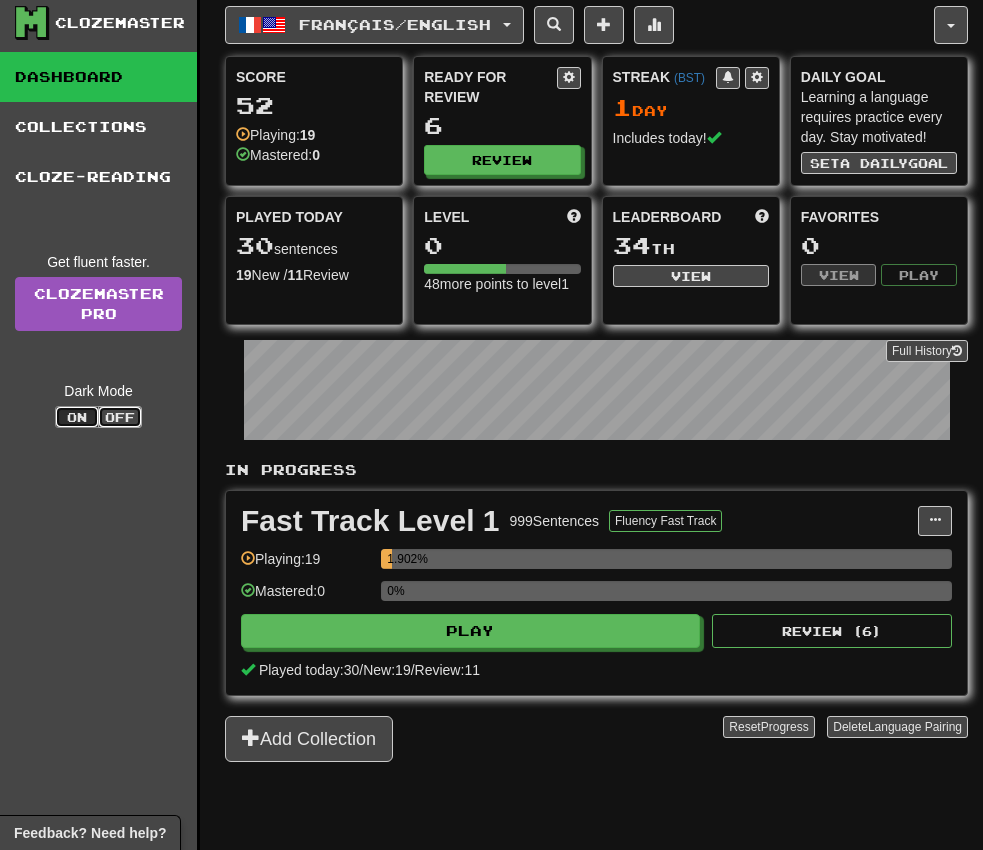 click on "Off" at bounding box center [120, 417] 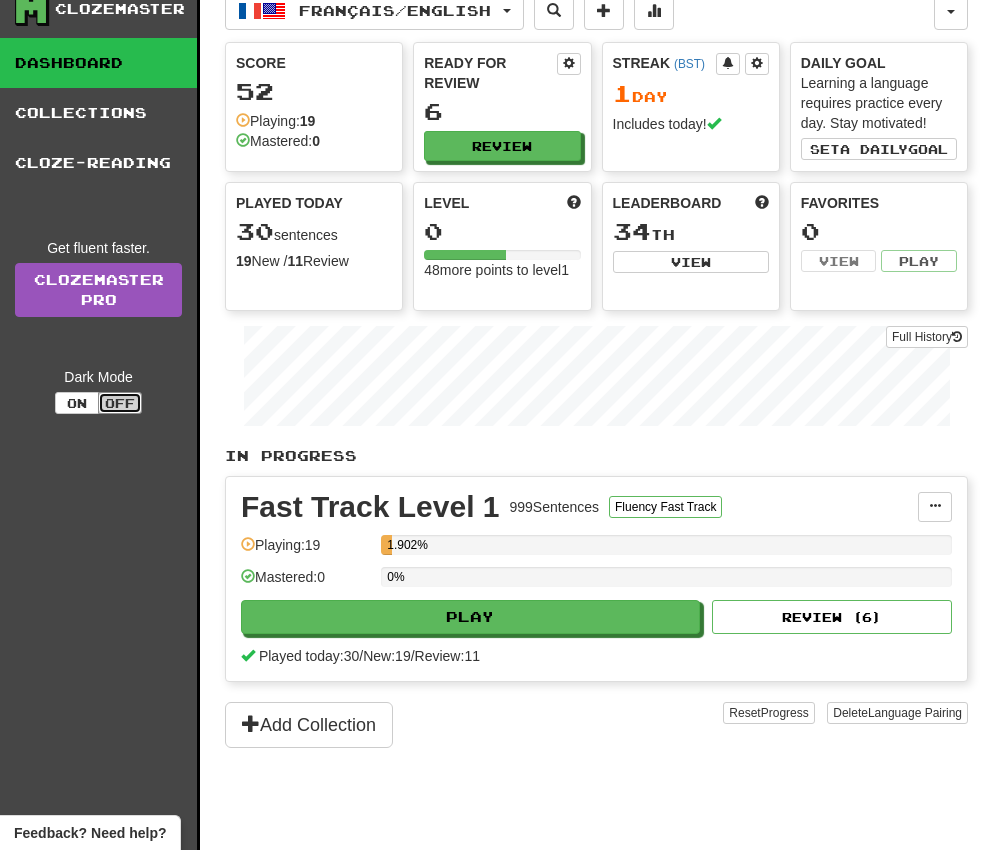 scroll, scrollTop: 0, scrollLeft: 0, axis: both 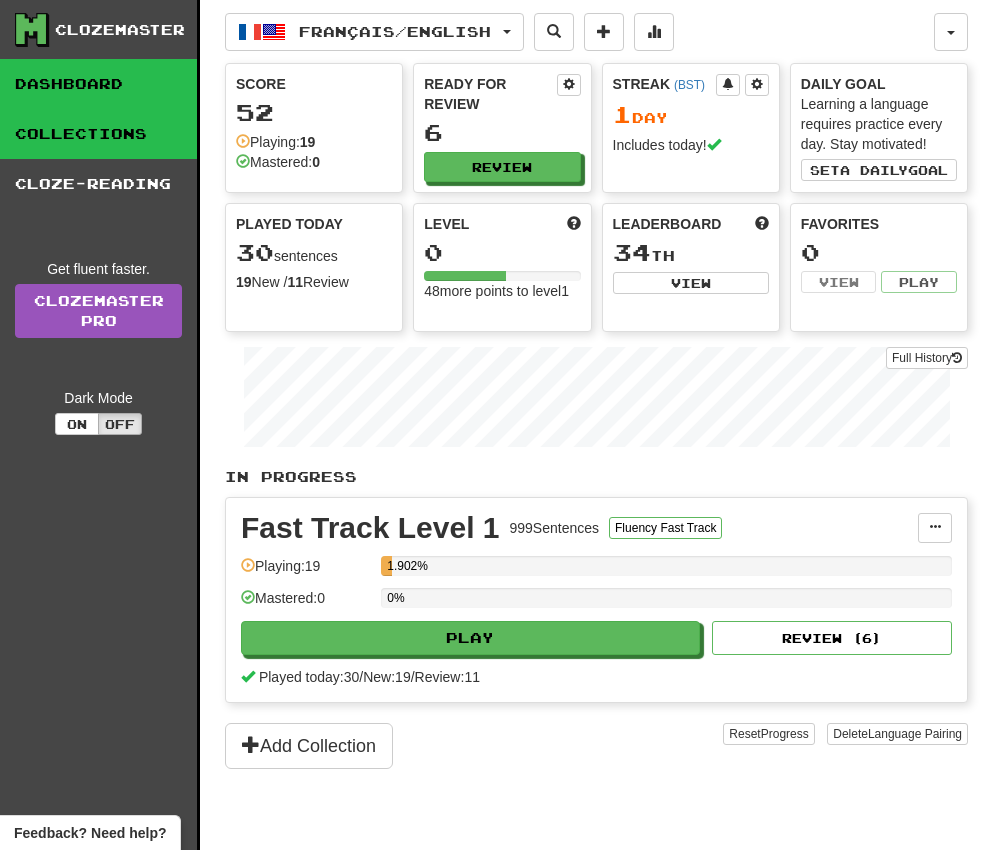 click on "Collections" at bounding box center [98, 134] 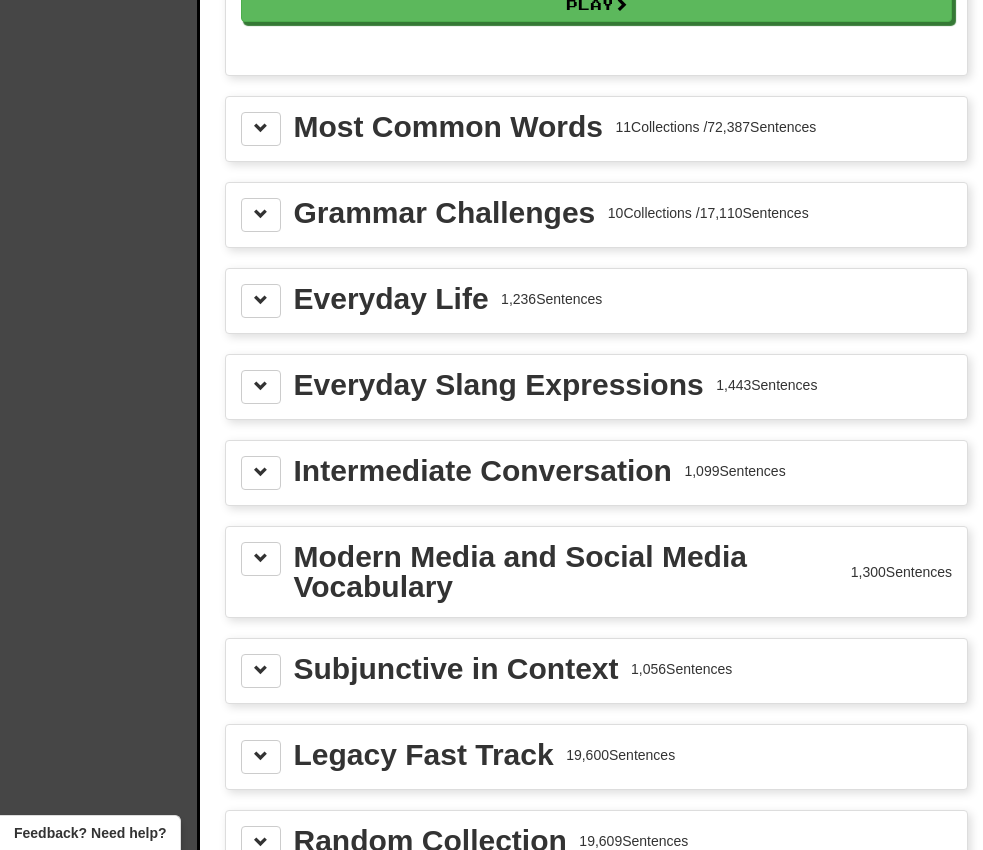 scroll, scrollTop: 2228, scrollLeft: 0, axis: vertical 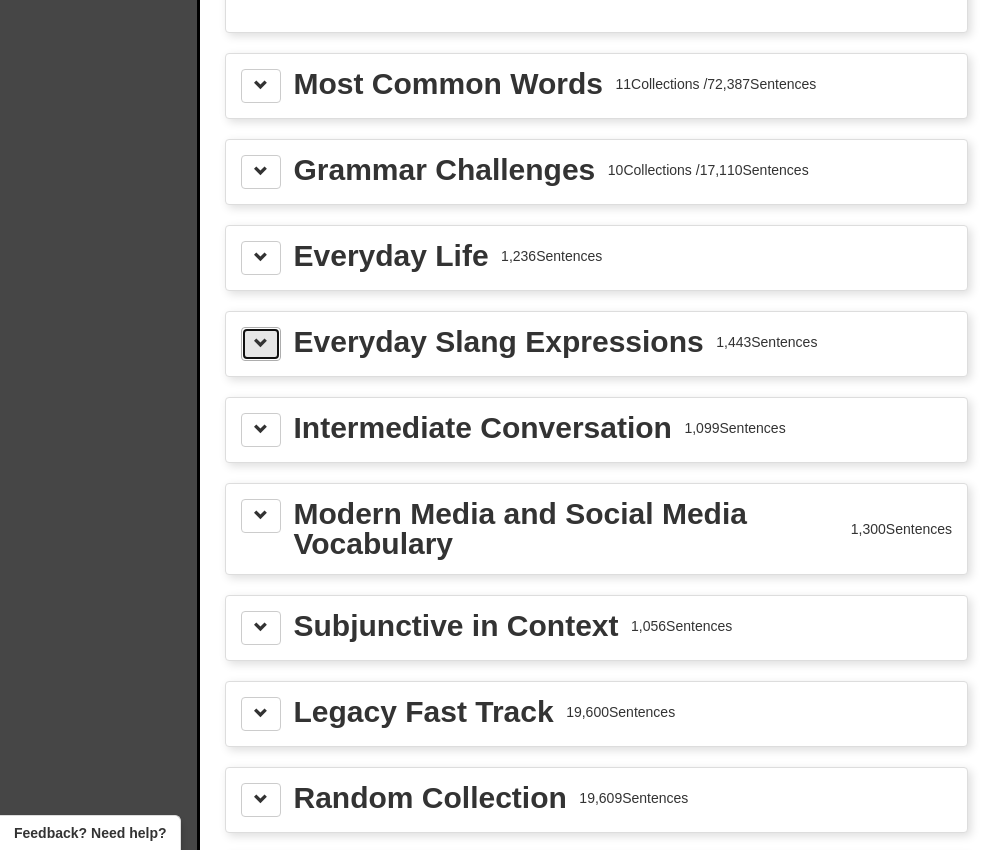 click at bounding box center [261, 344] 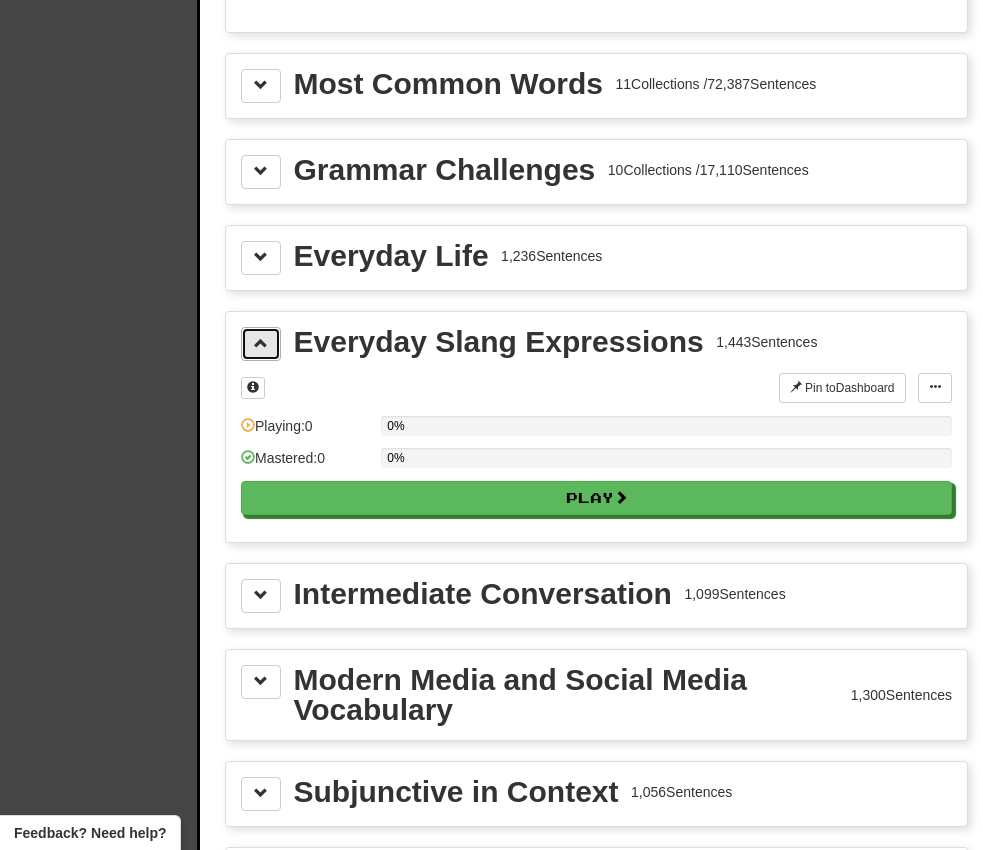 click at bounding box center [261, 344] 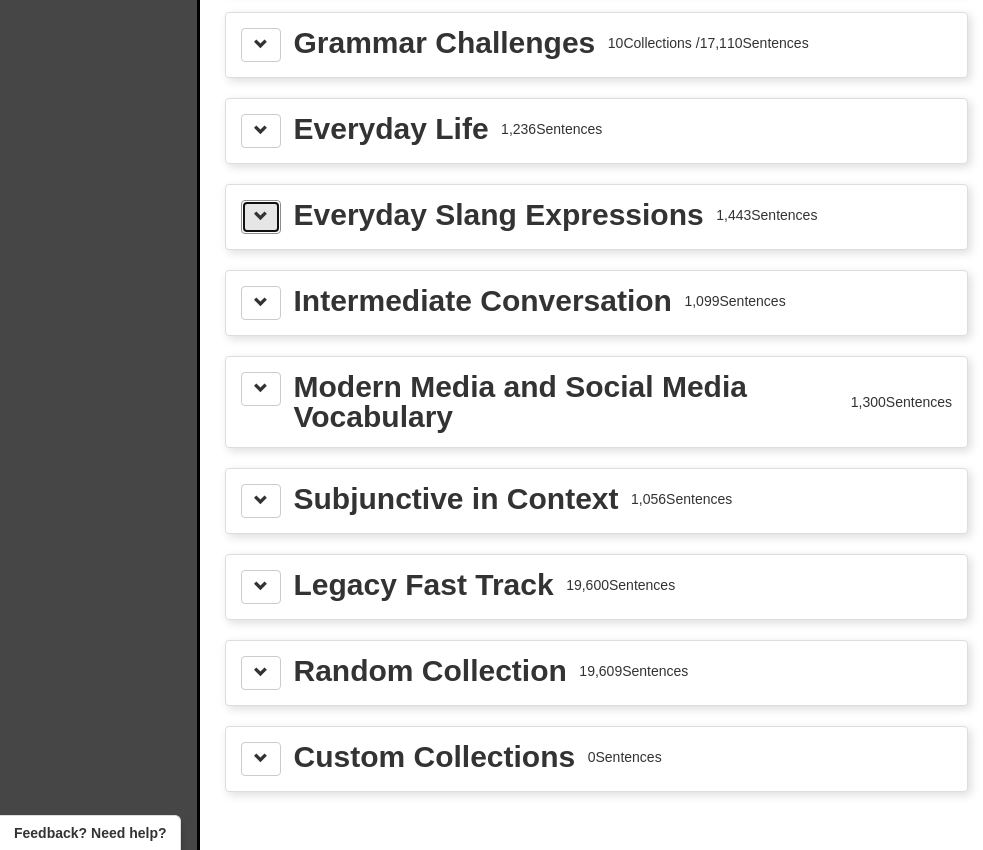 scroll, scrollTop: 2369, scrollLeft: 0, axis: vertical 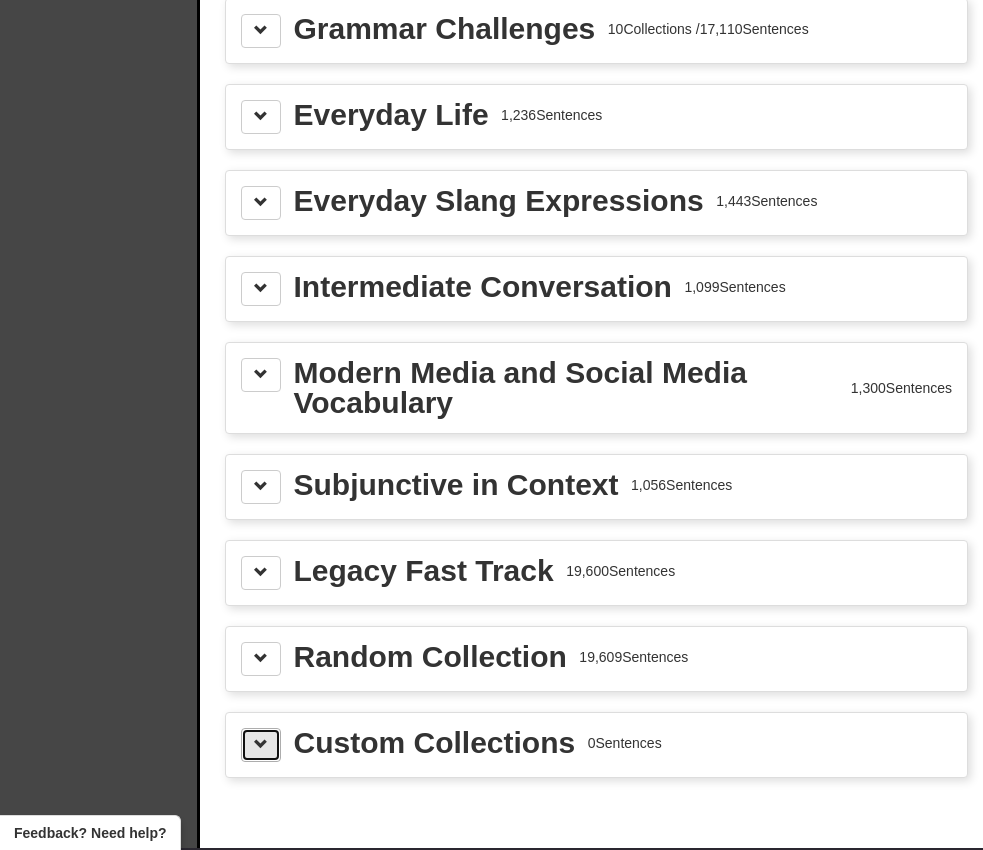 click at bounding box center [261, 745] 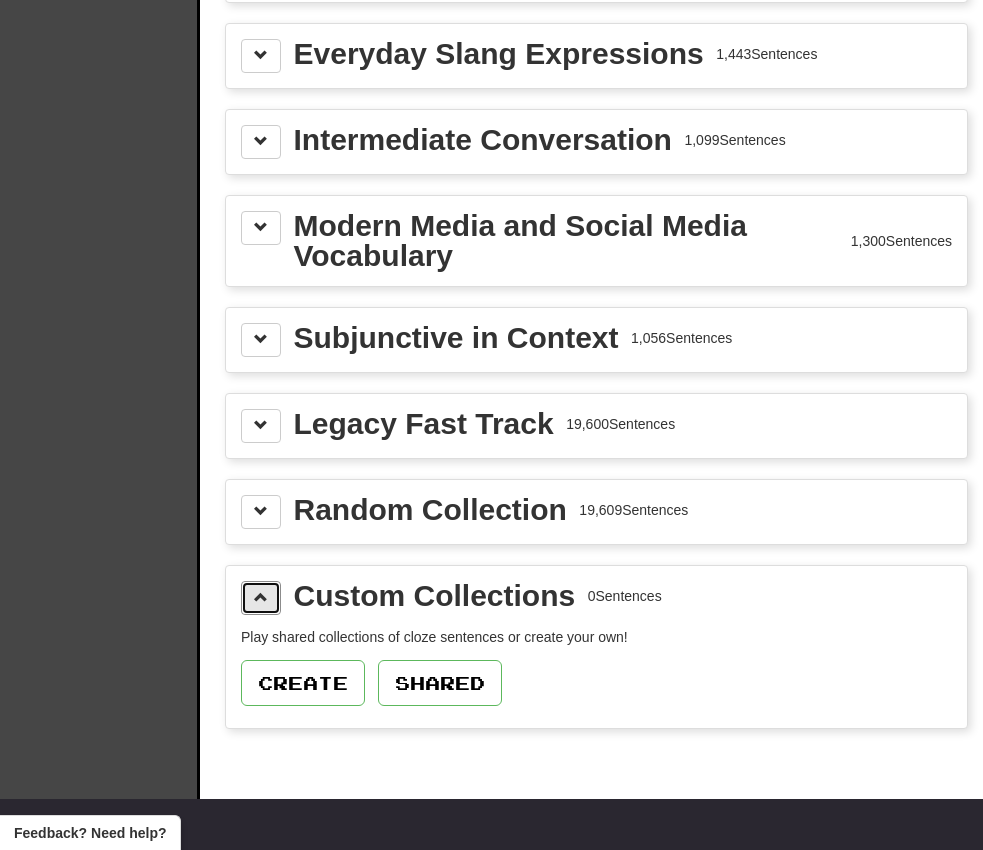 scroll, scrollTop: 2669, scrollLeft: 0, axis: vertical 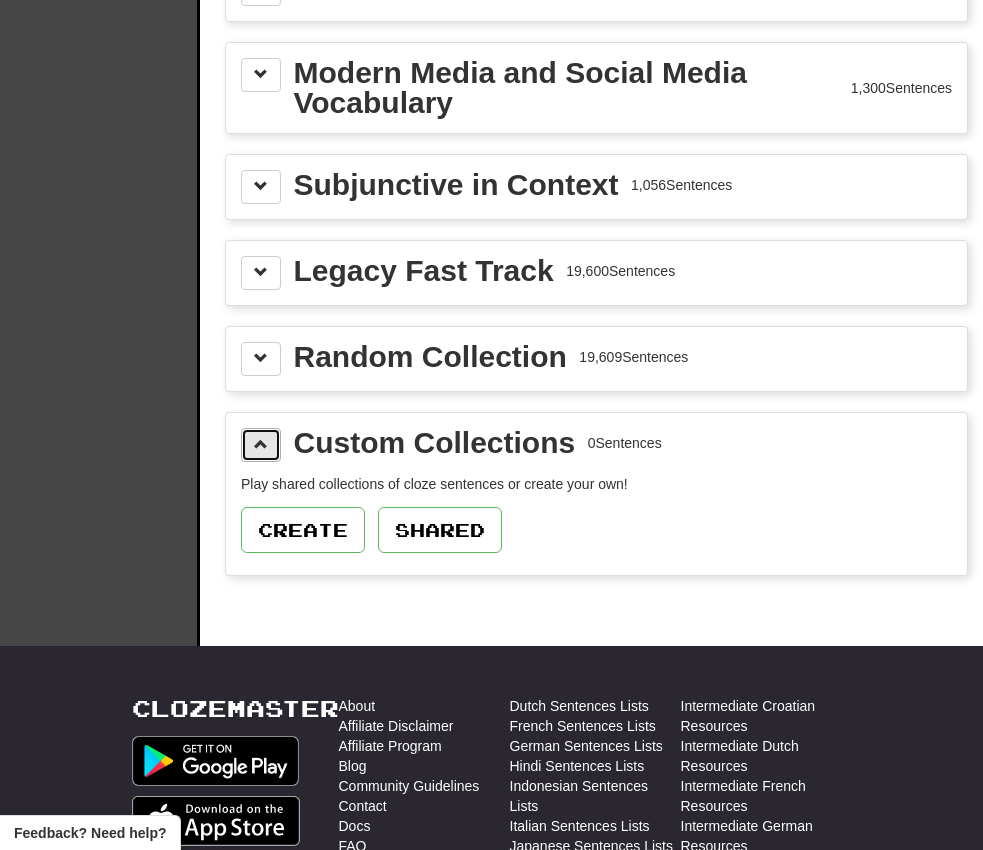 click at bounding box center (261, 445) 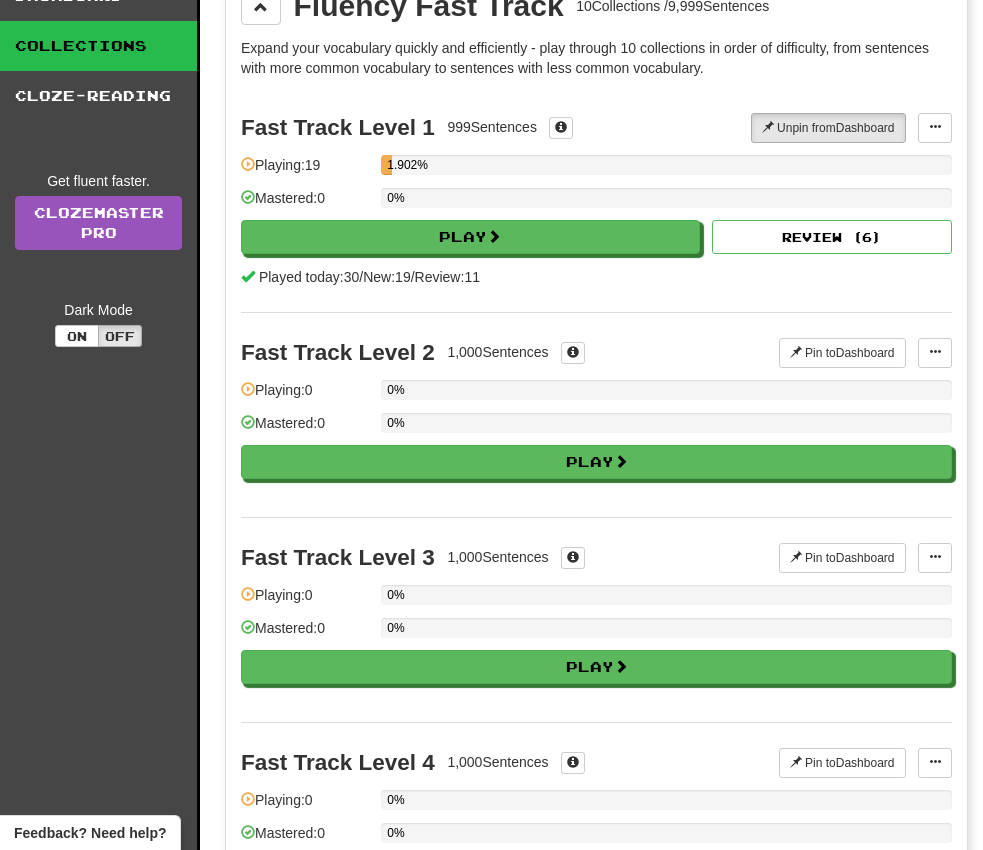 scroll, scrollTop: 0, scrollLeft: 0, axis: both 